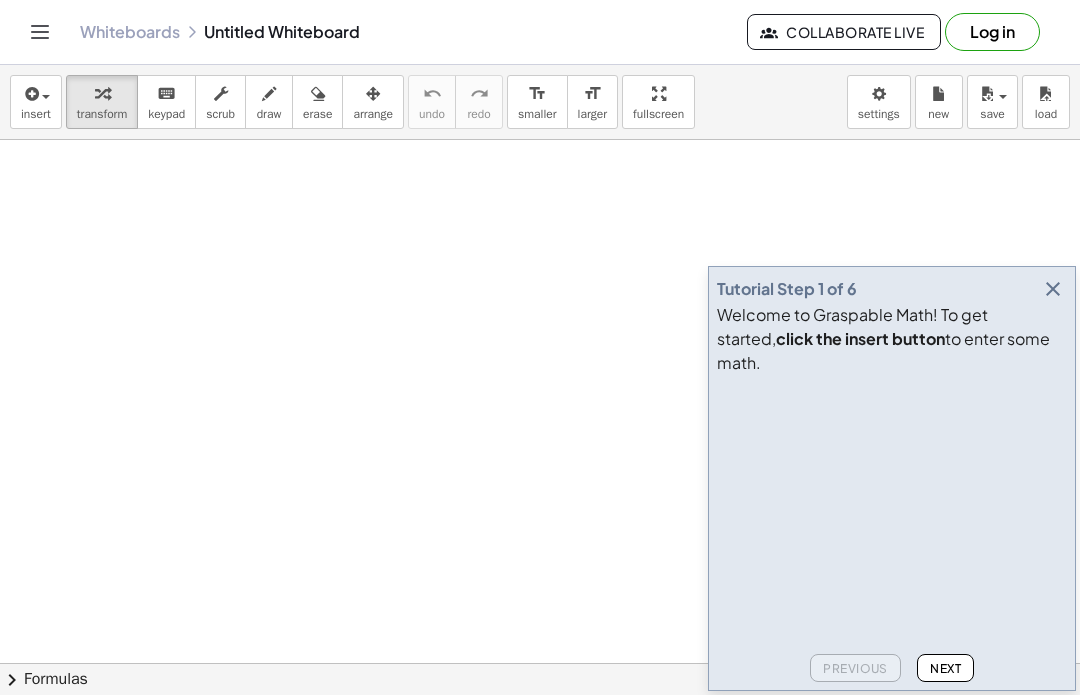 scroll, scrollTop: 0, scrollLeft: 0, axis: both 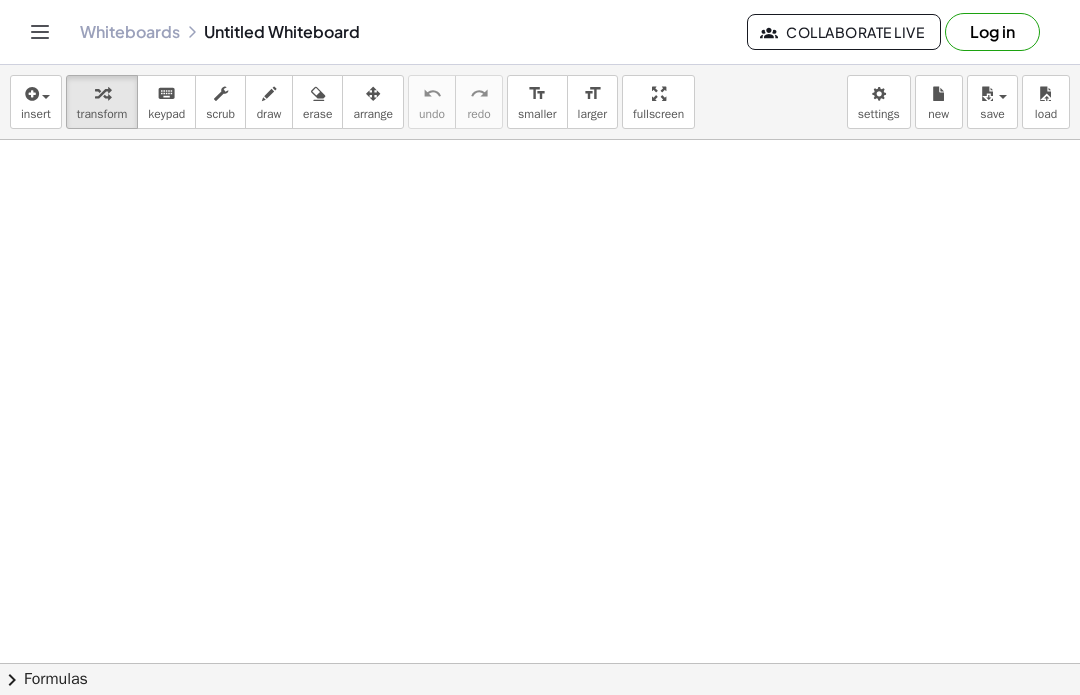 click on "Log in" at bounding box center [992, 32] 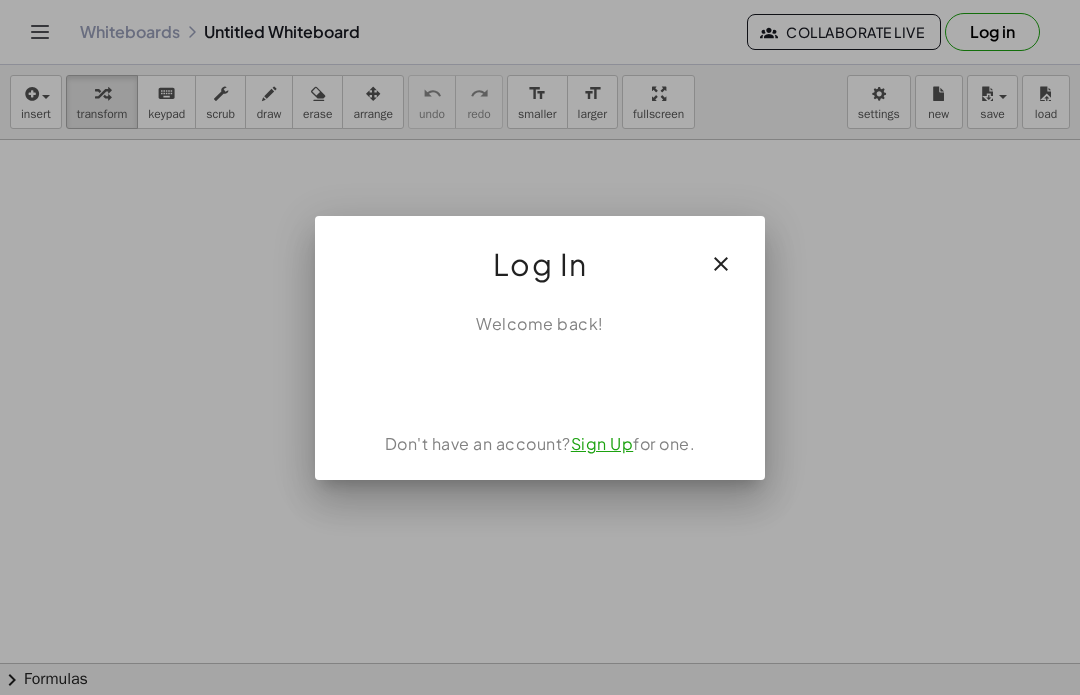 click at bounding box center [540, 380] 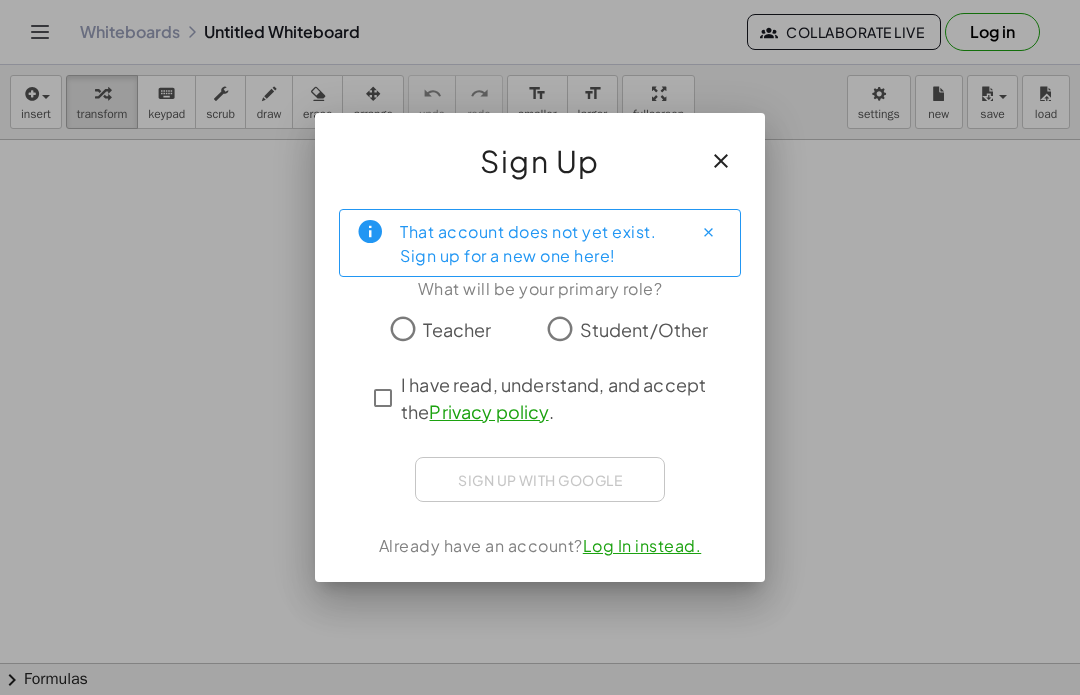 click on "Student/Other" 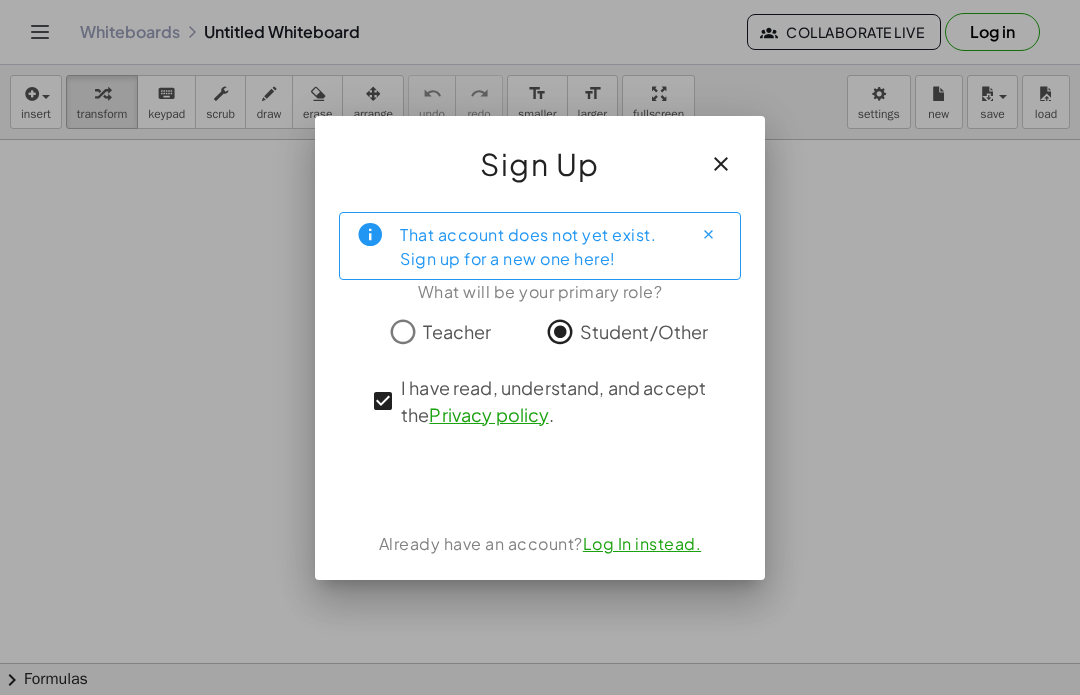 click on "Log In instead." at bounding box center [642, 543] 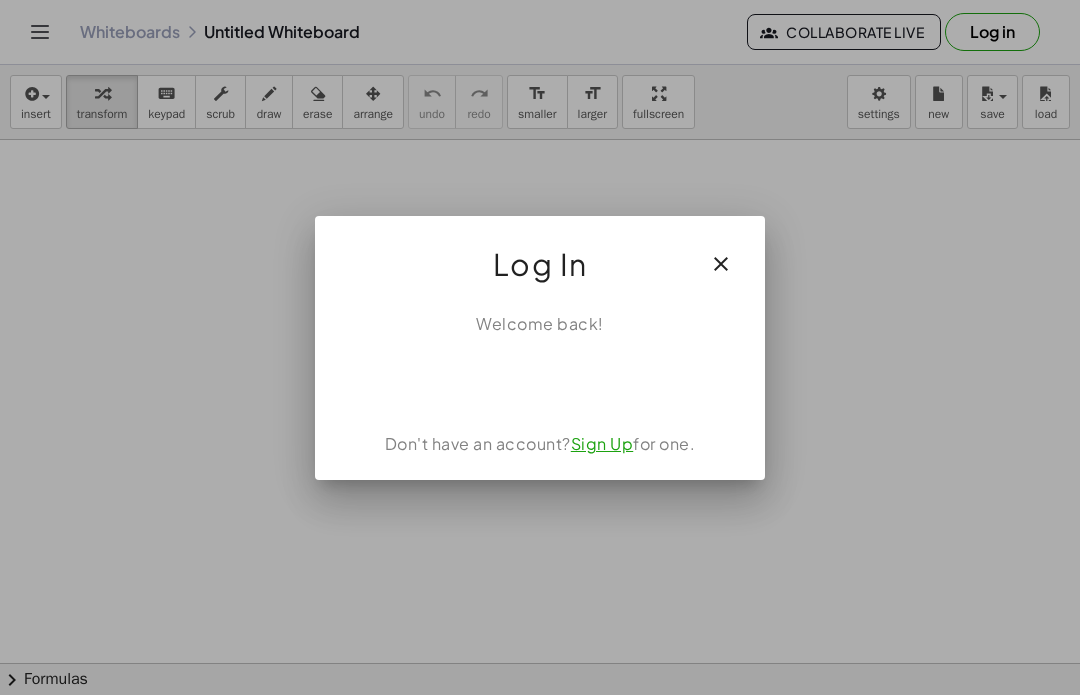 click at bounding box center (540, 380) 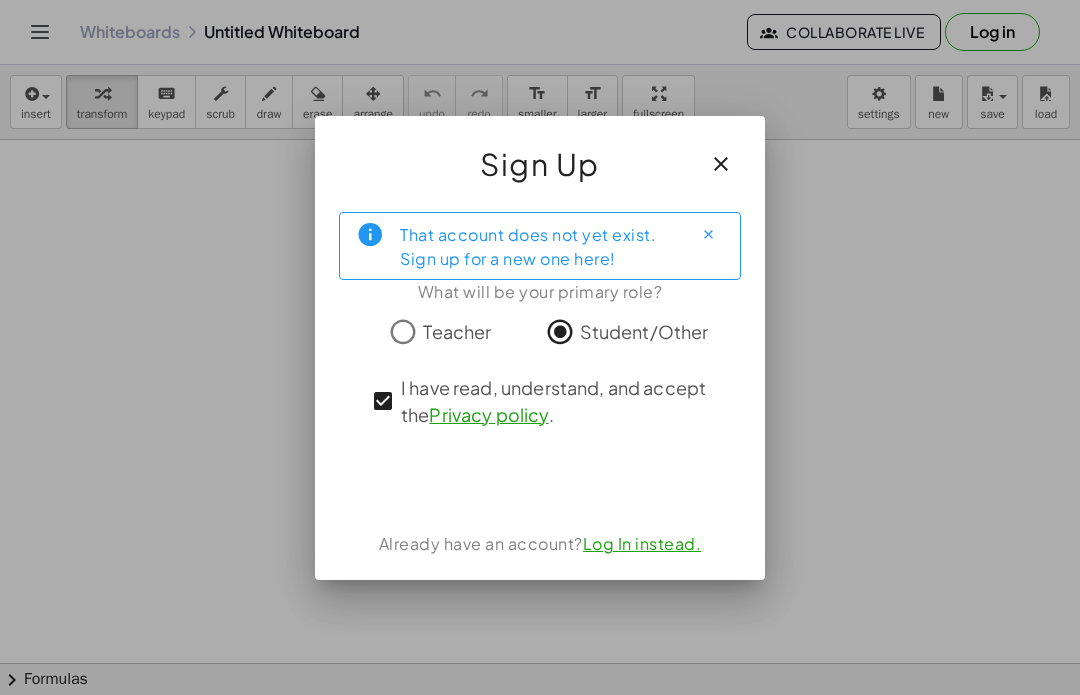click on "That account does not yet exist. Sign up for a new one here!" 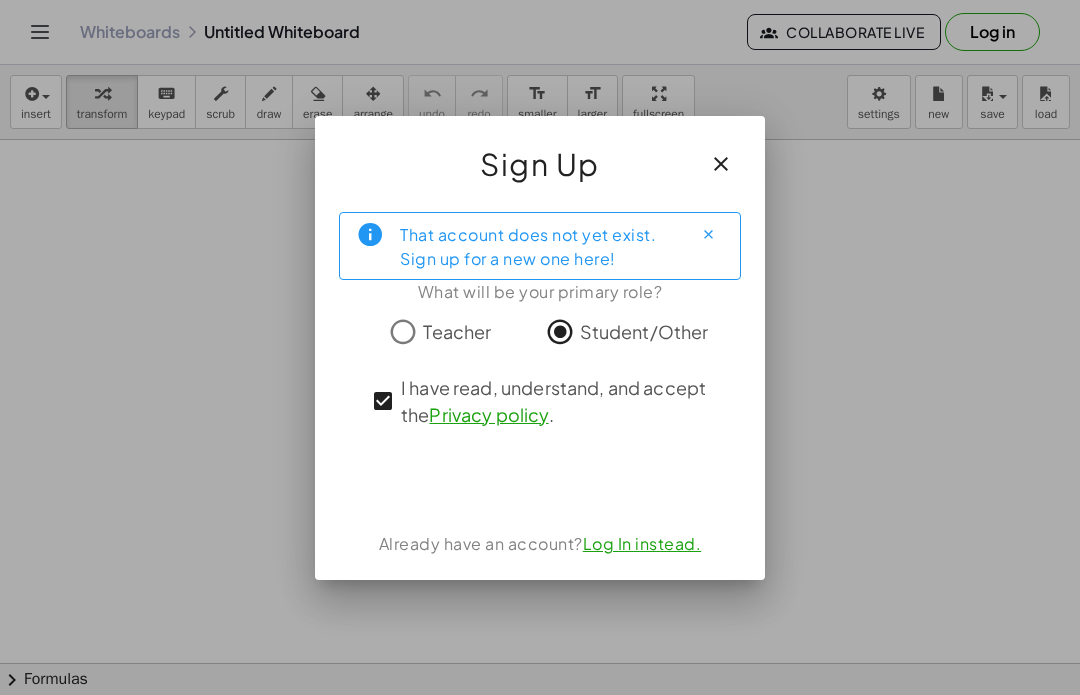click on "That account does not yet exist. Sign up for a new one here!" 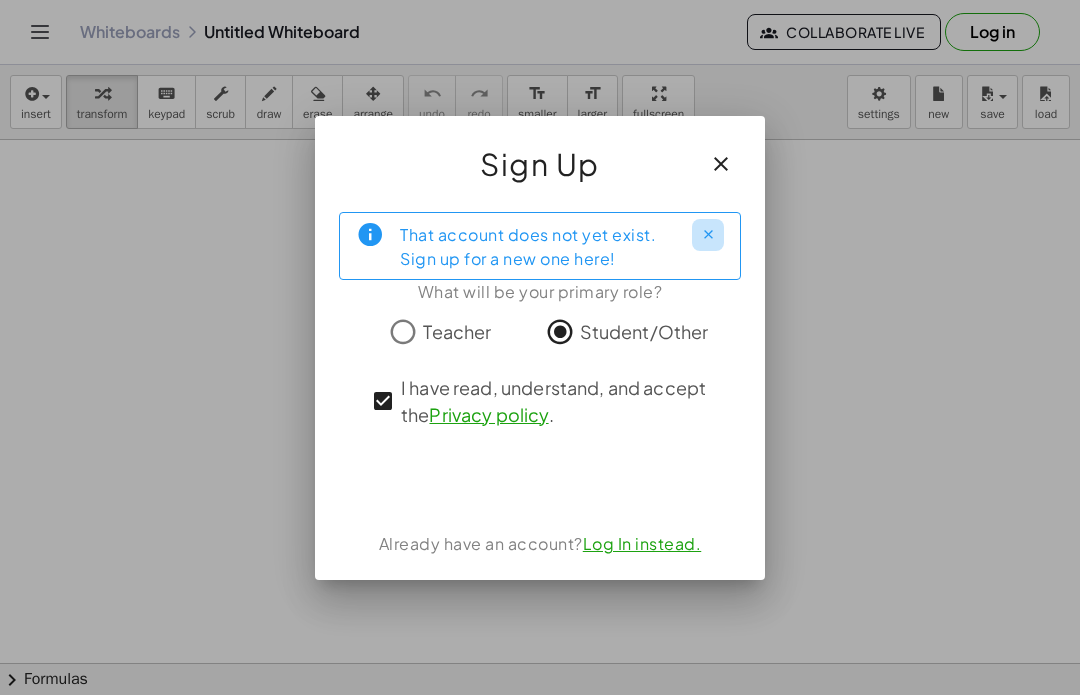 click at bounding box center (708, 234) 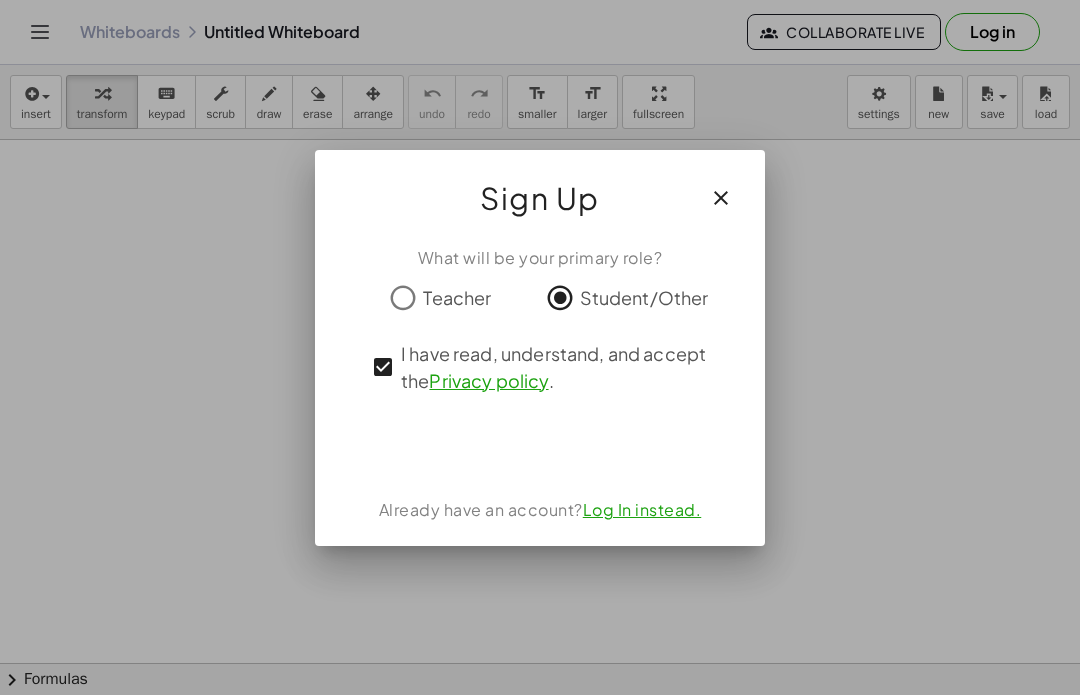 click at bounding box center [540, 446] 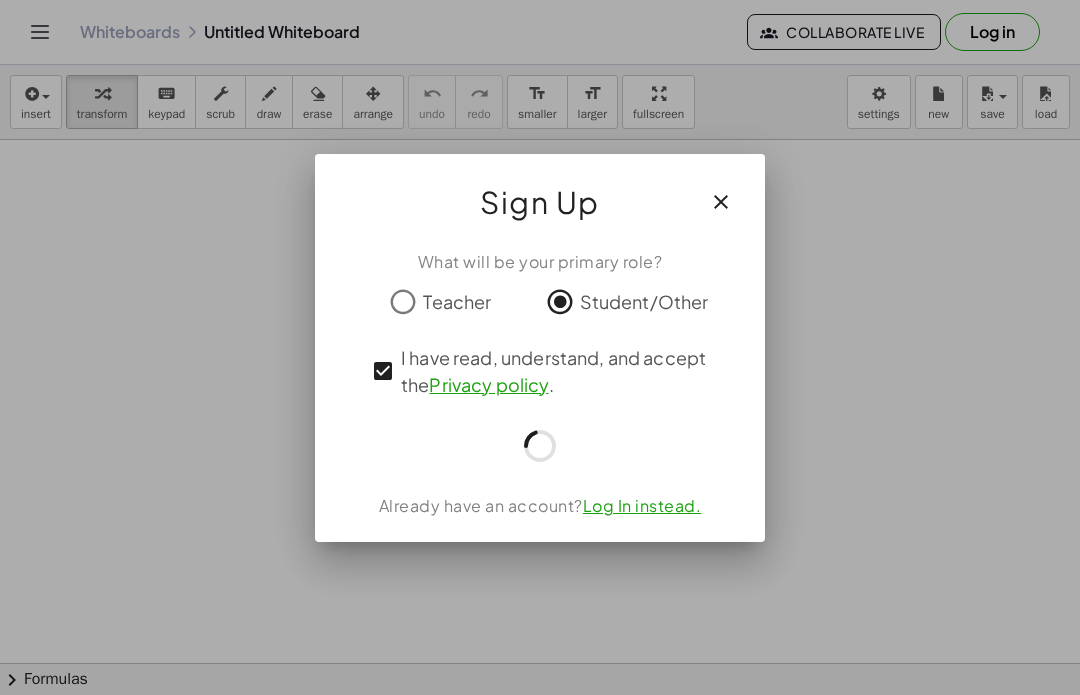 click 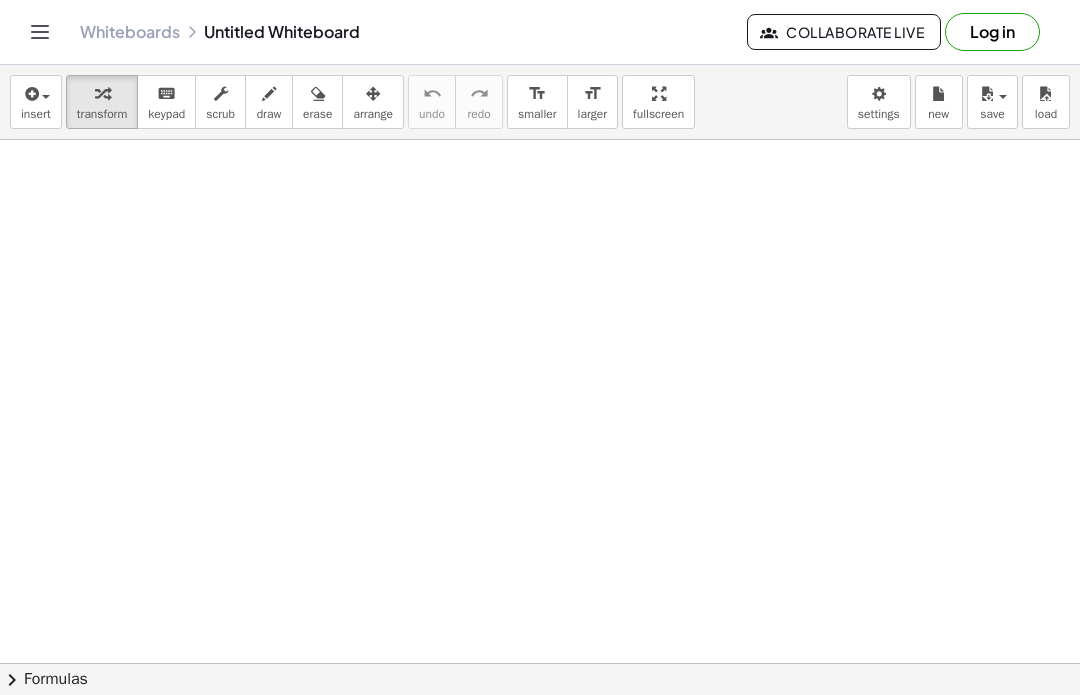 scroll, scrollTop: 160, scrollLeft: 0, axis: vertical 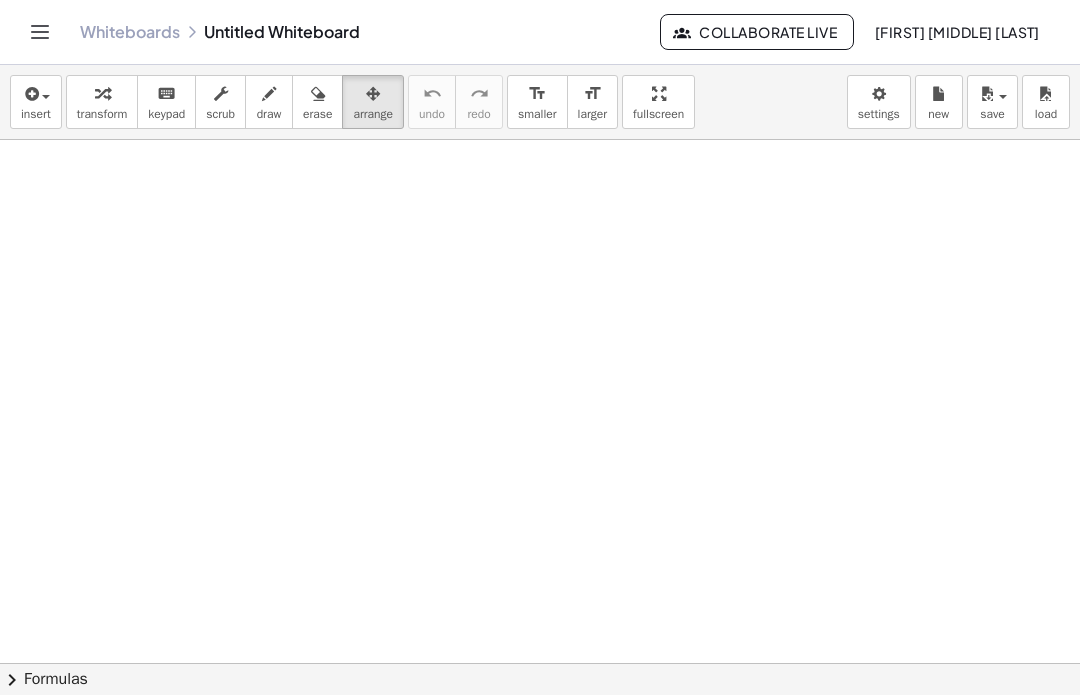 click on "insert" at bounding box center [36, 114] 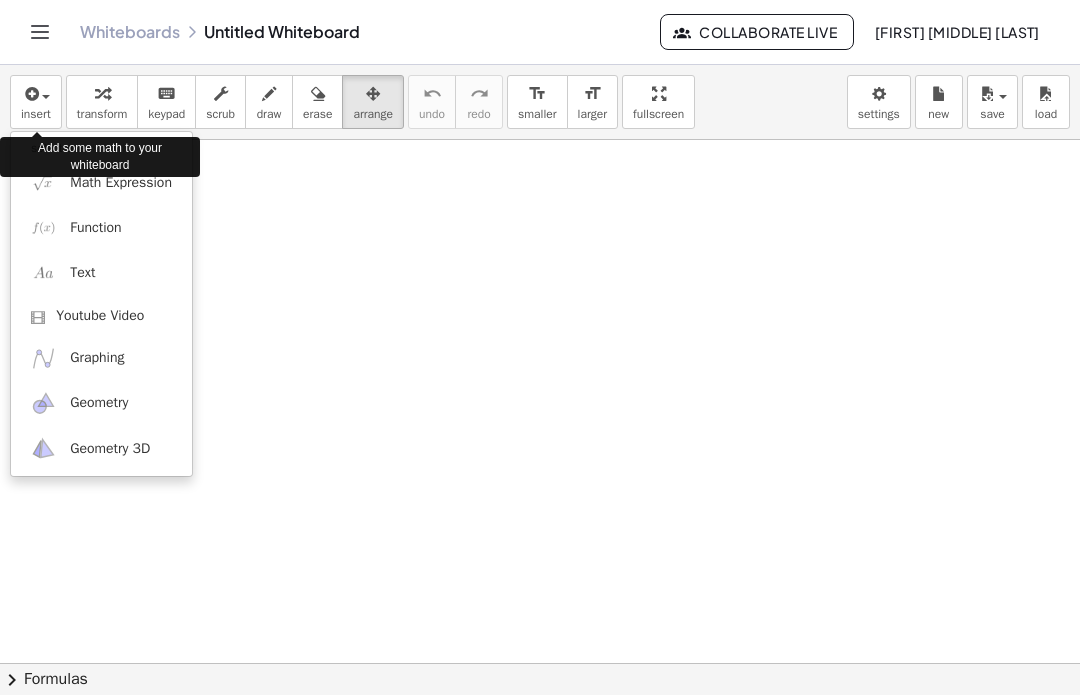 click on "Text" at bounding box center (101, 273) 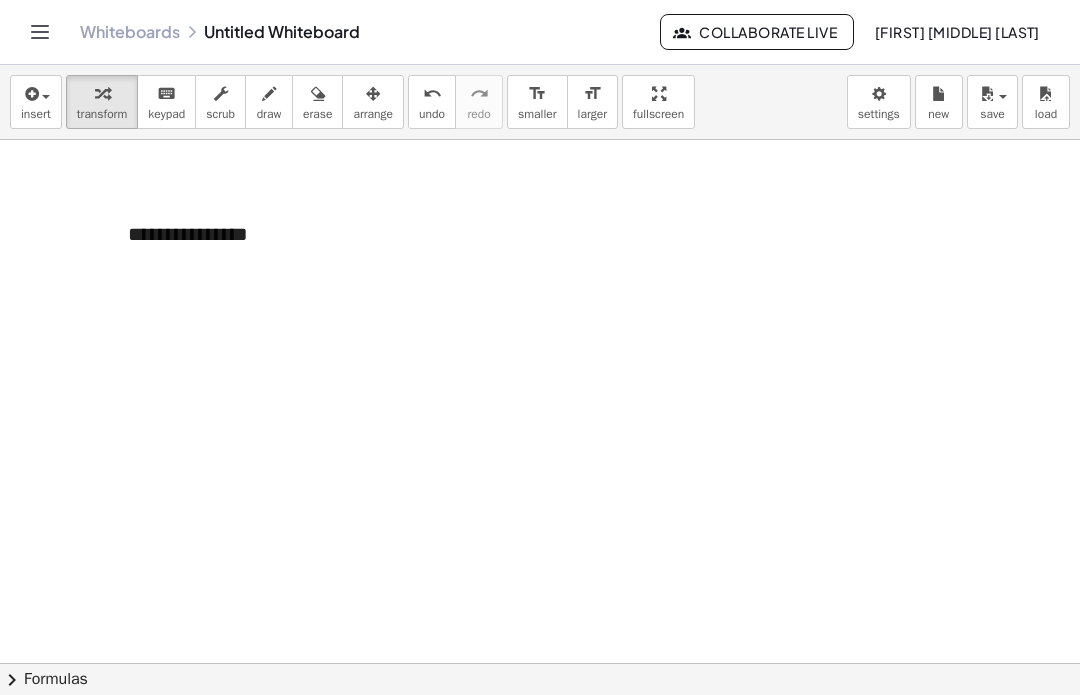 type 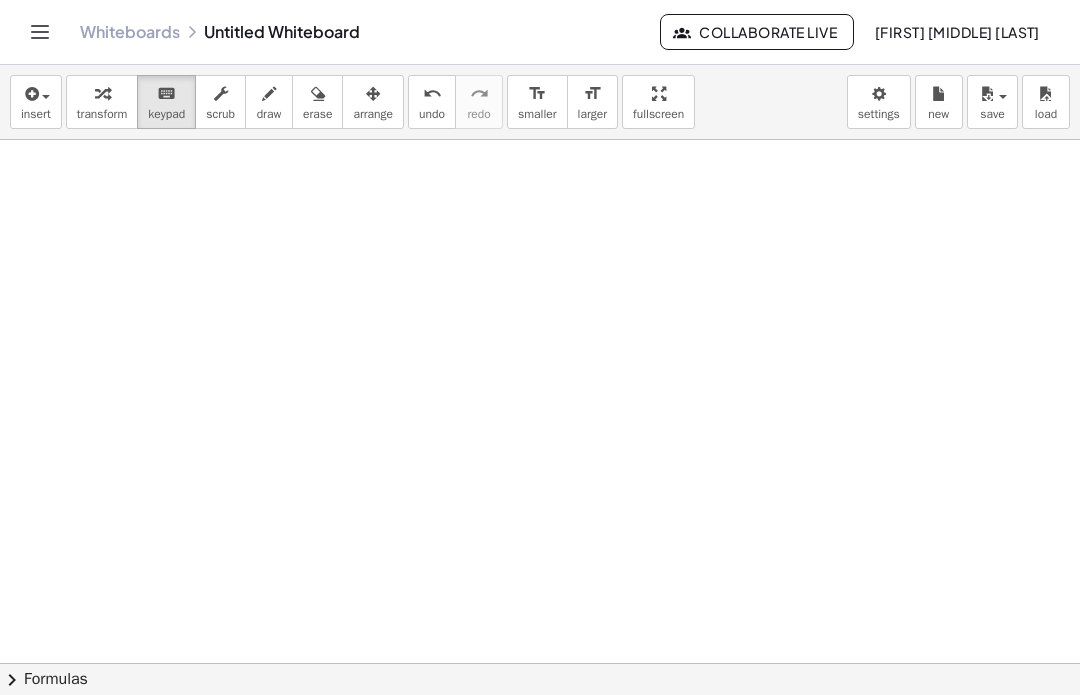 scroll, scrollTop: 229, scrollLeft: 0, axis: vertical 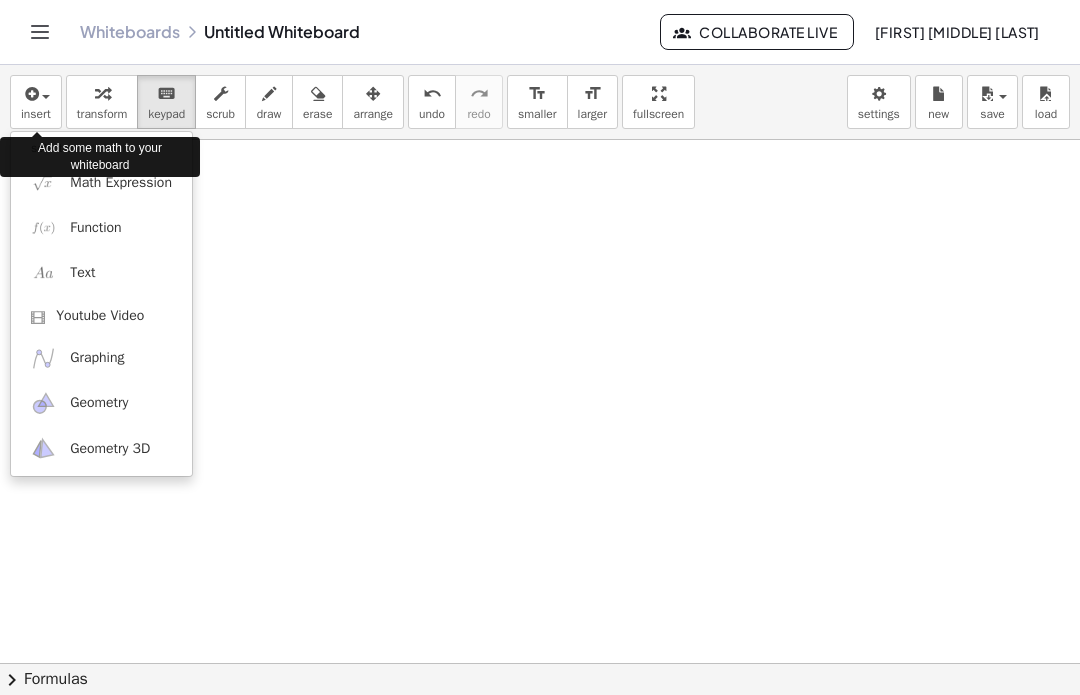click on "Function" at bounding box center [101, 227] 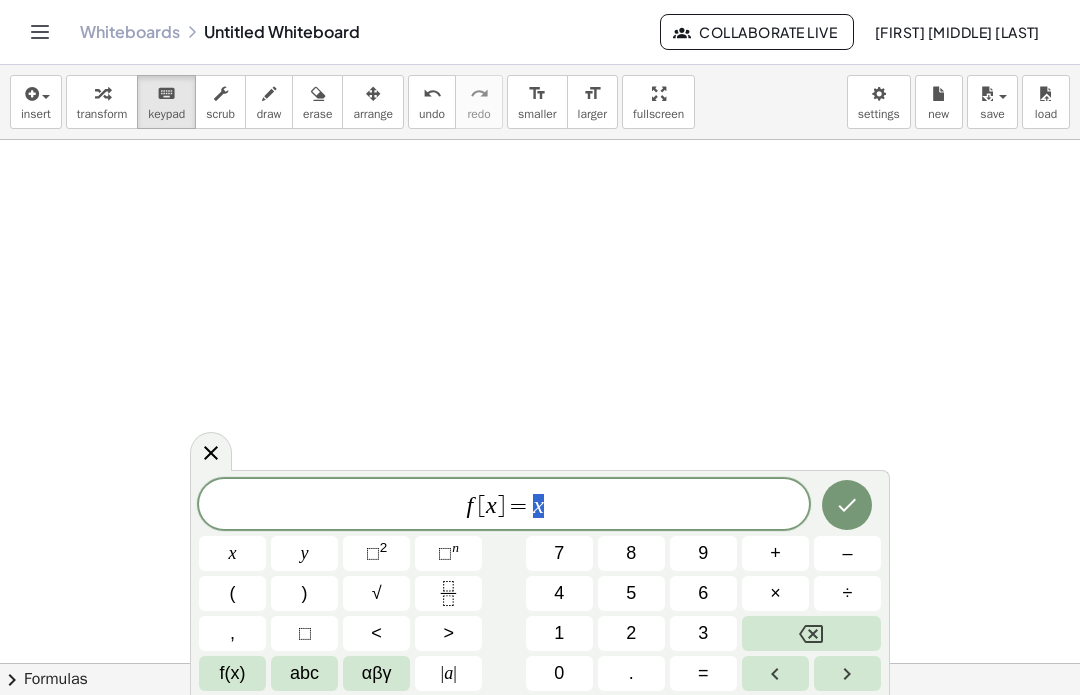 click at bounding box center (811, 633) 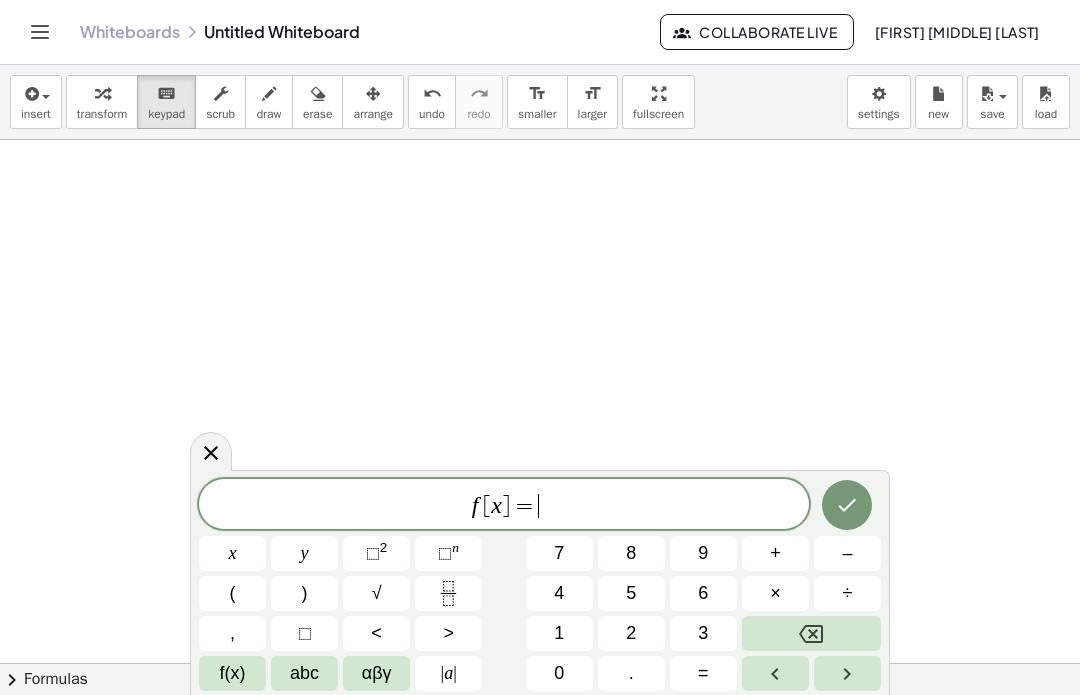 click at bounding box center (811, 633) 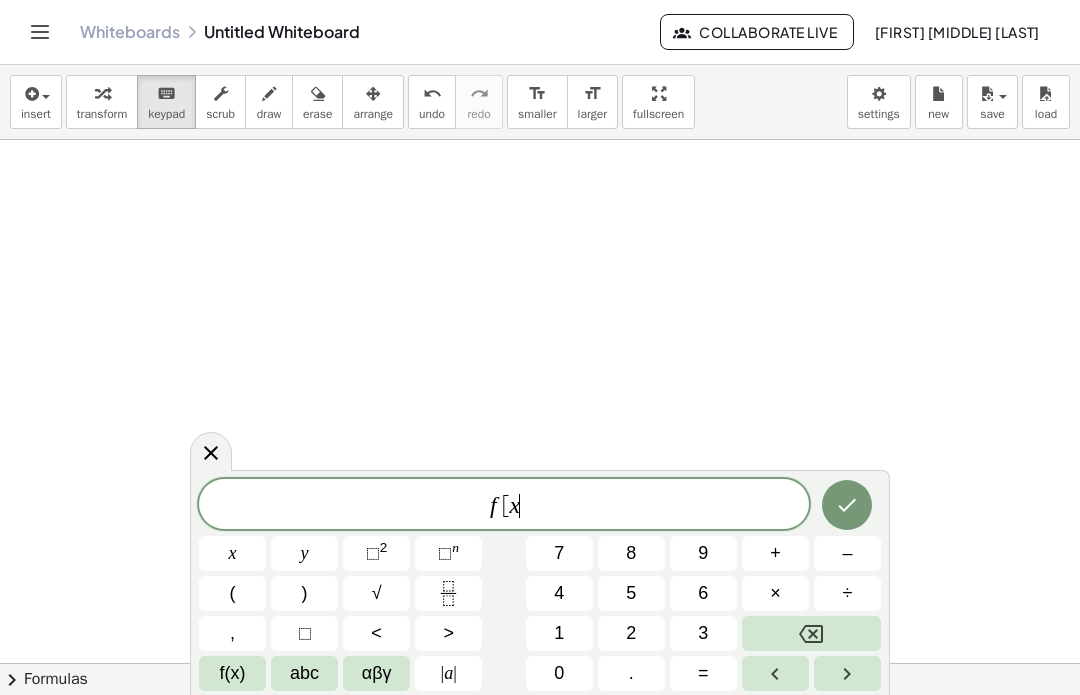 click at bounding box center (811, 633) 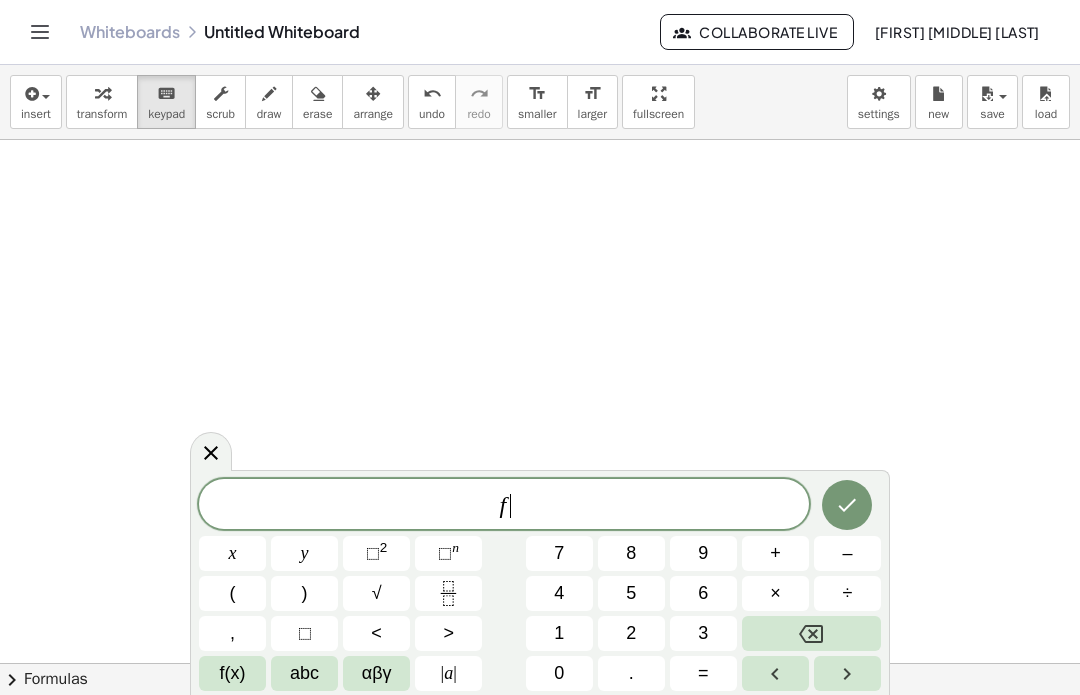 click at bounding box center [811, 633] 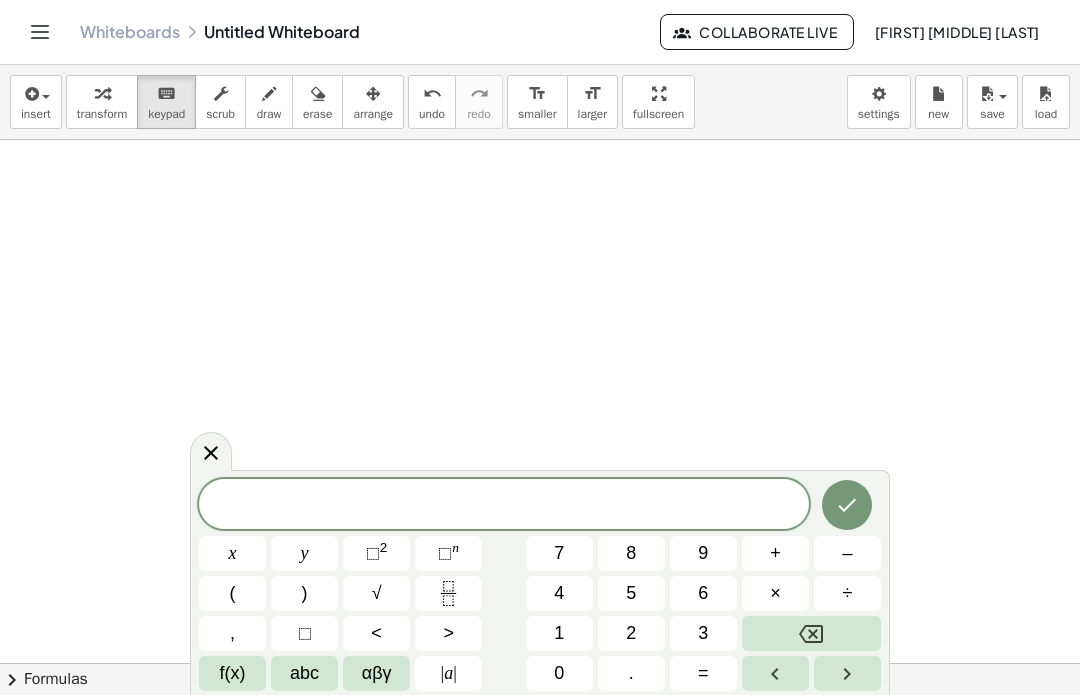 click at bounding box center (448, 593) 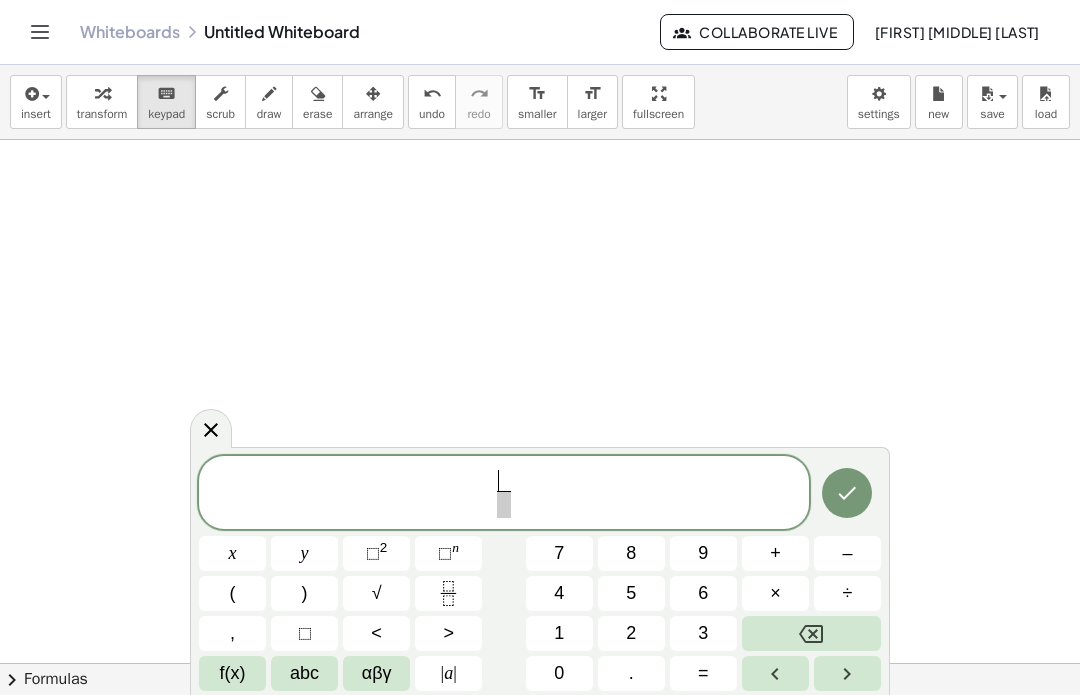 click on "| a |" at bounding box center (448, 673) 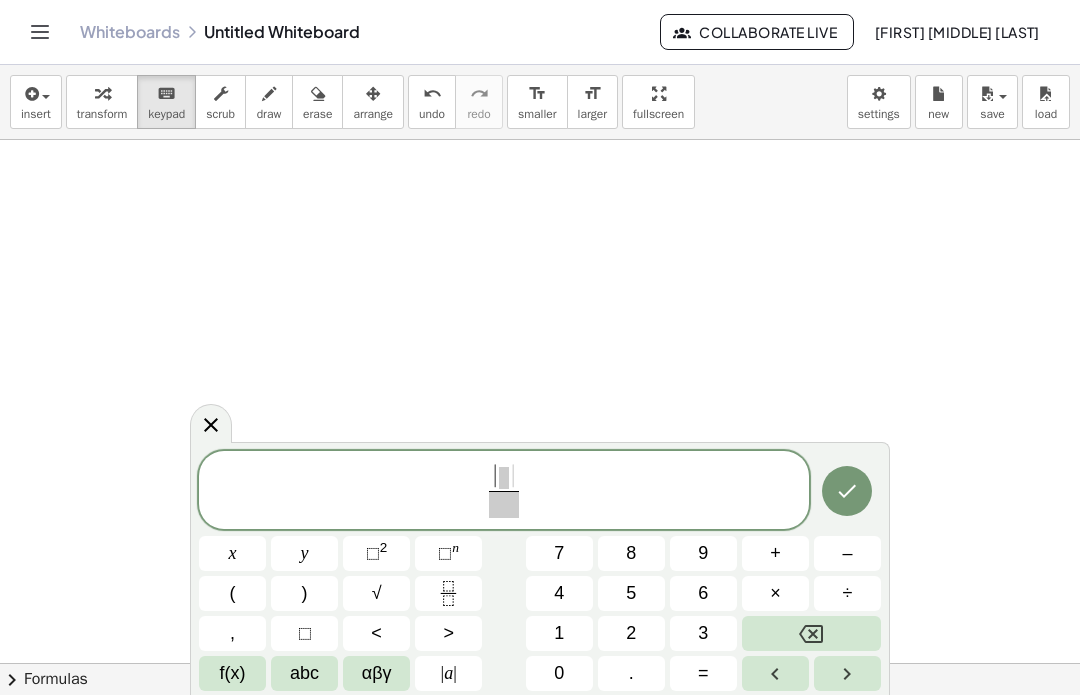 click at bounding box center [811, 633] 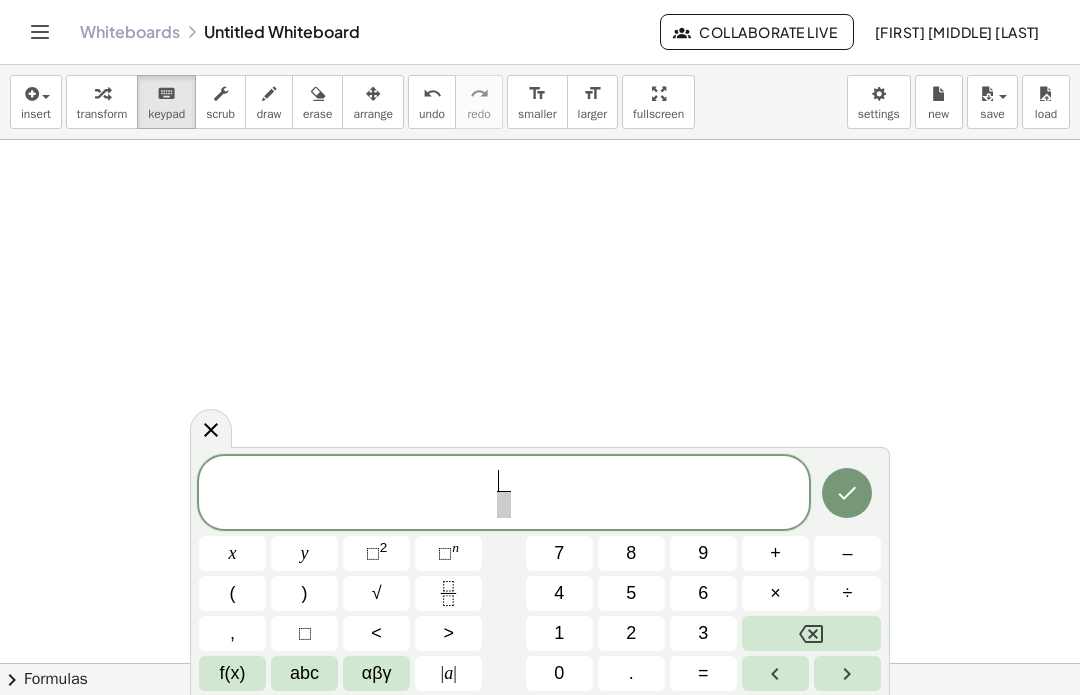 click on "x" at bounding box center [232, 553] 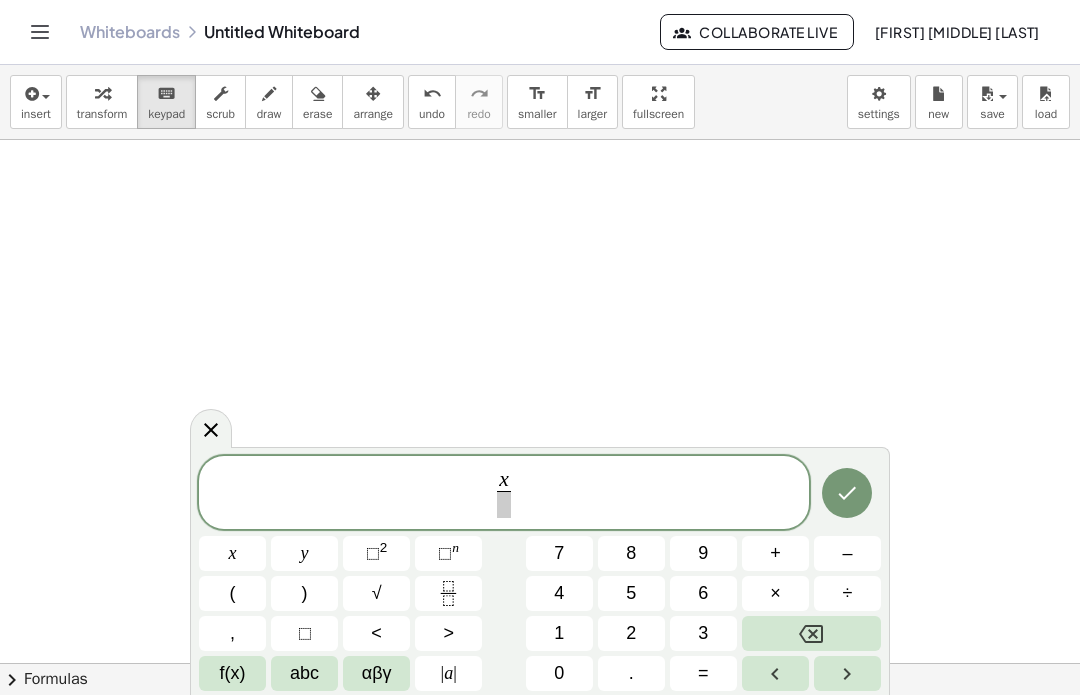 click at bounding box center (504, 504) 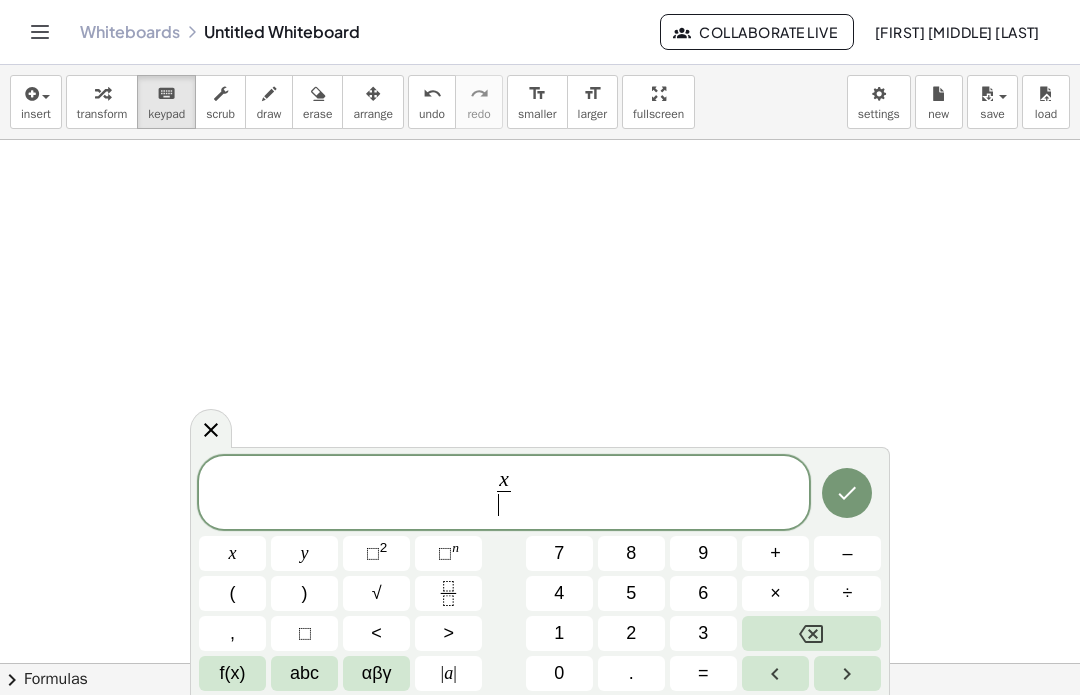 click on "2" at bounding box center [631, 633] 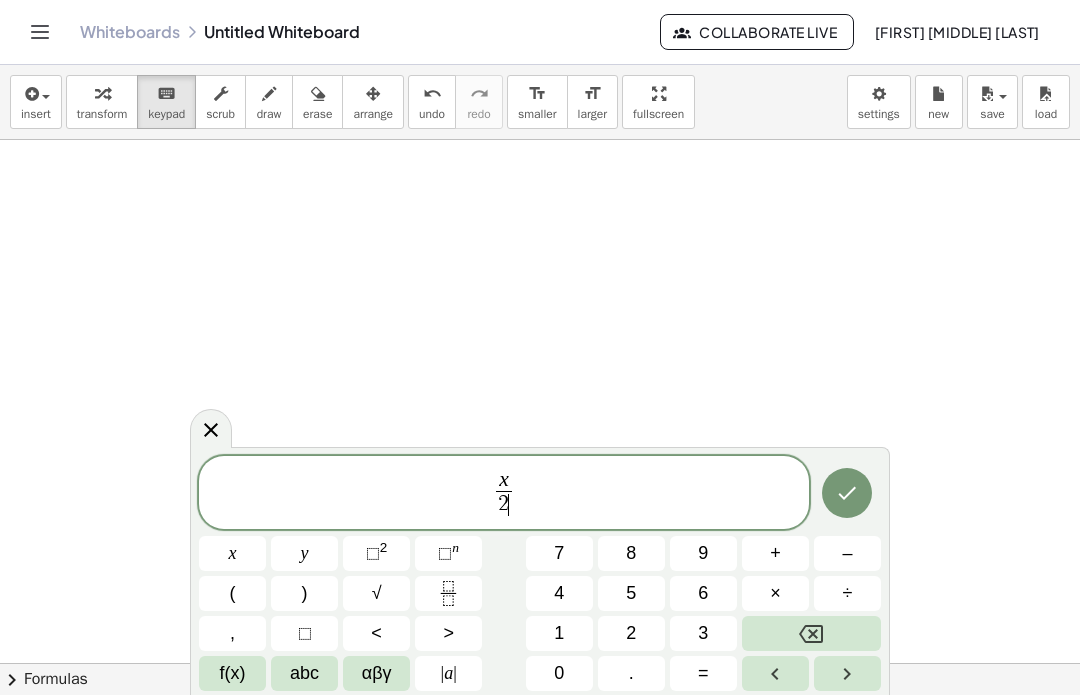 click on "+" at bounding box center (775, 553) 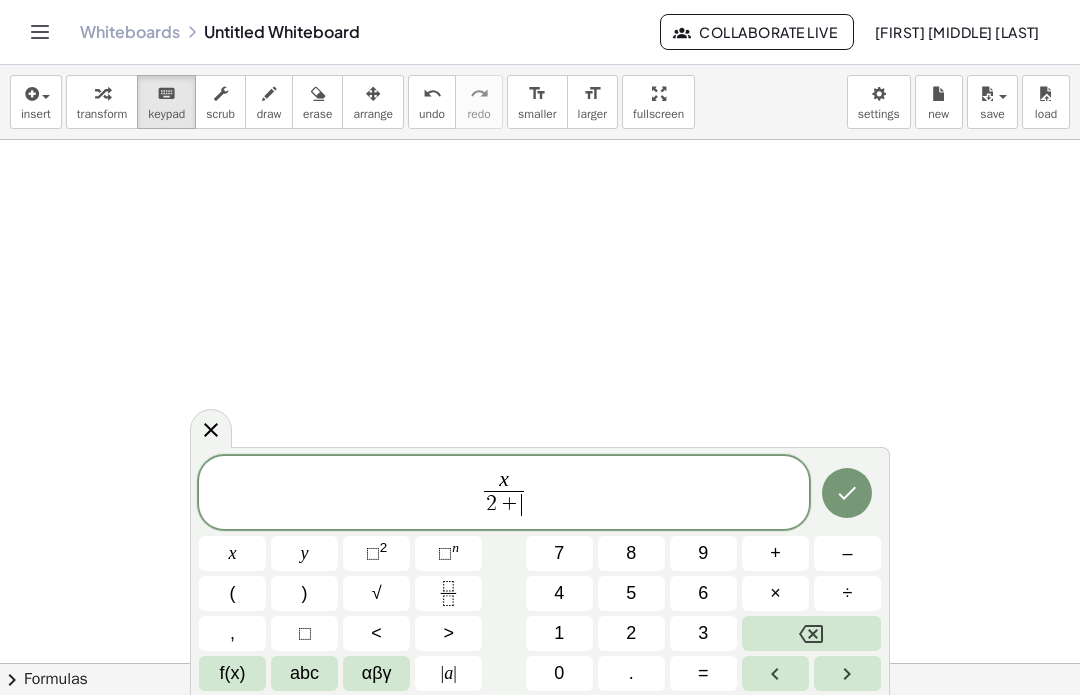 click at bounding box center [811, 633] 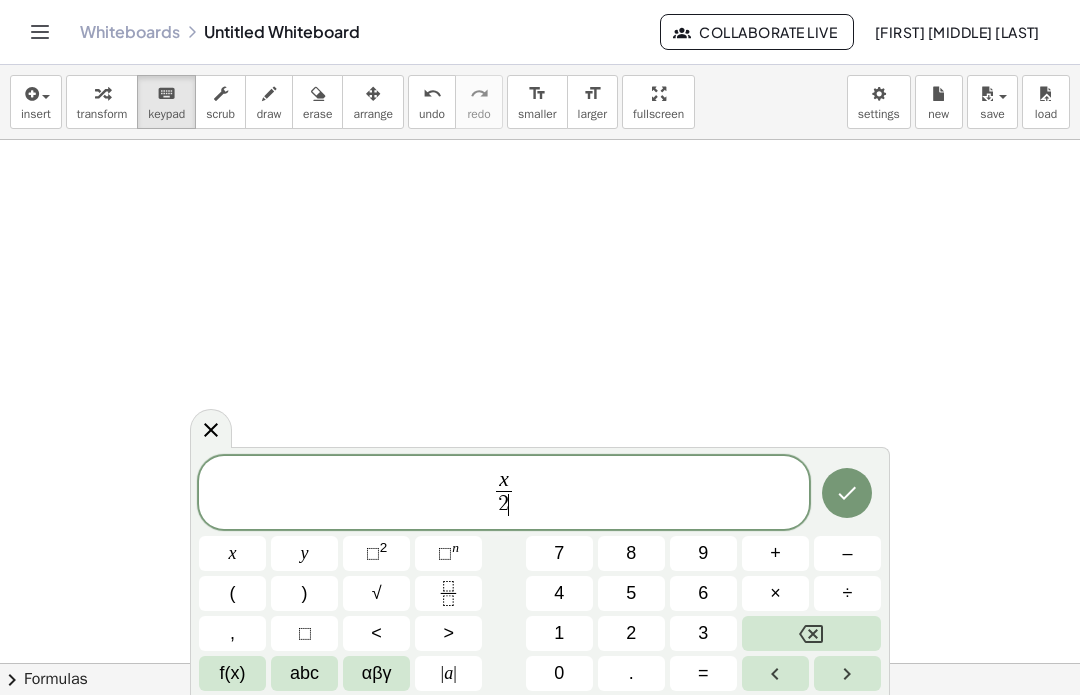 click on "x 2 ​ ​" at bounding box center (504, 494) 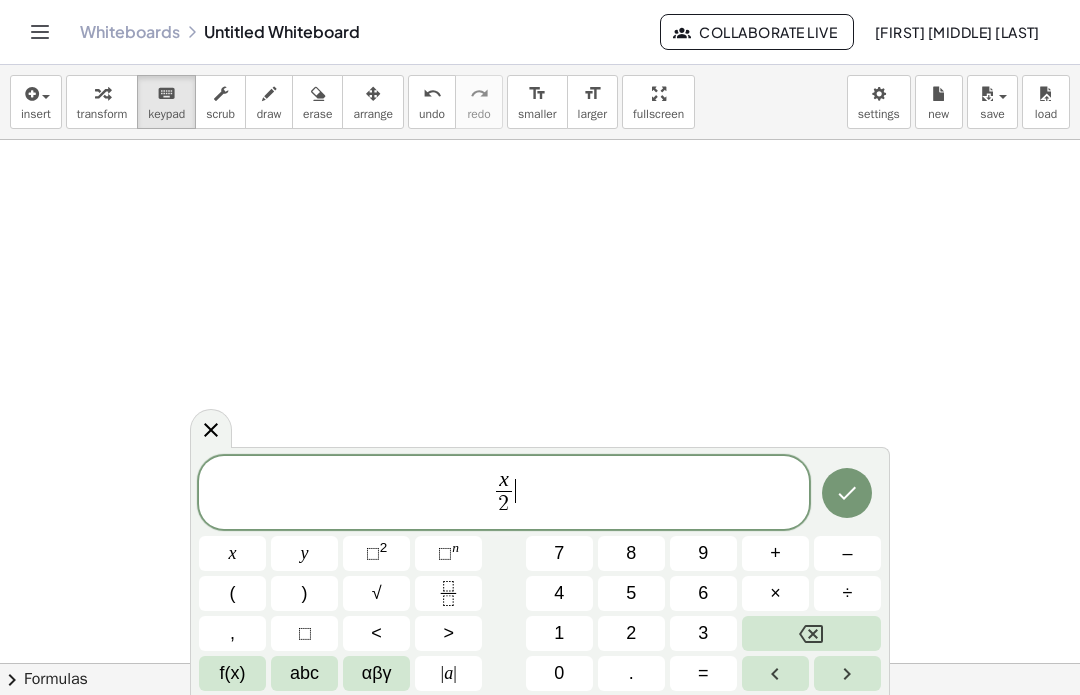 click on "+" at bounding box center [775, 553] 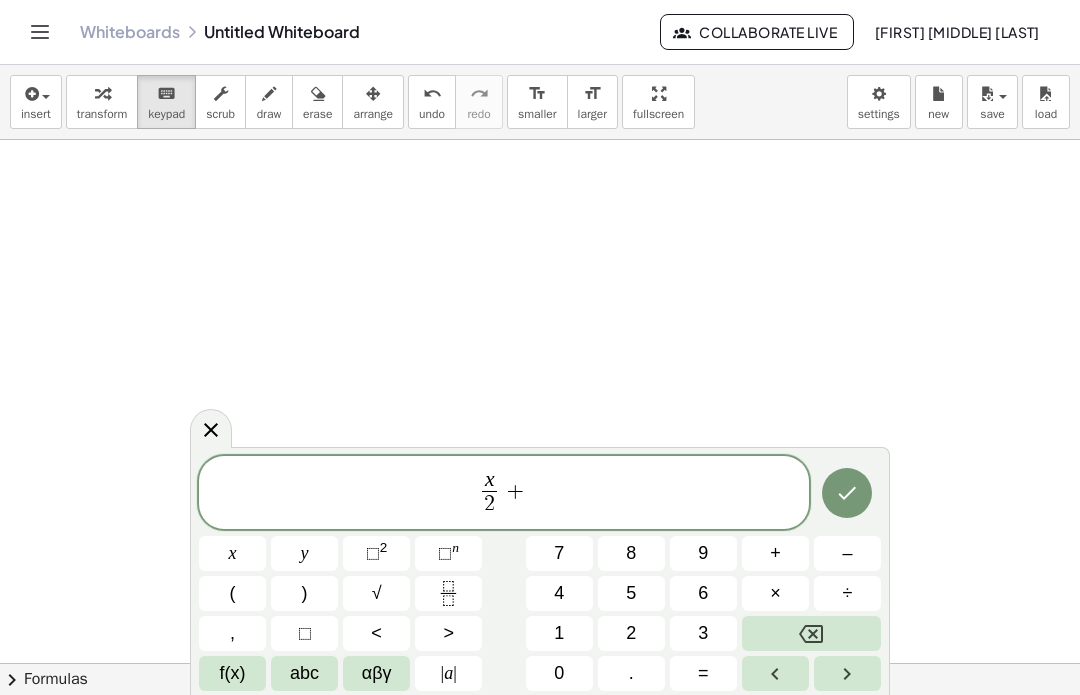 click 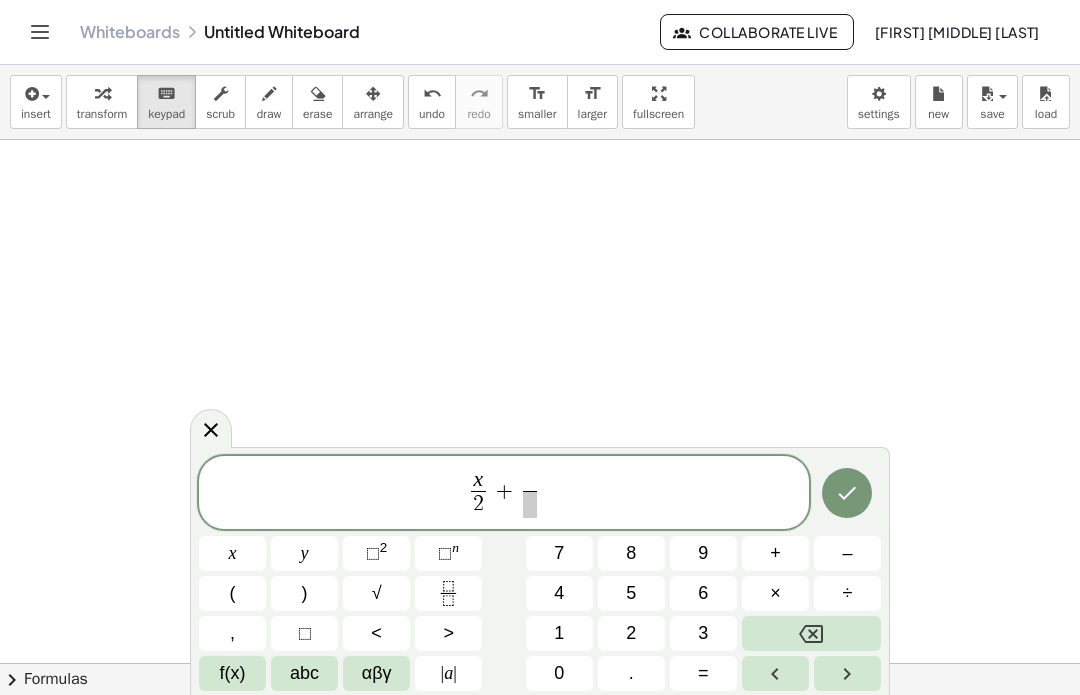 click on "x" at bounding box center (232, 553) 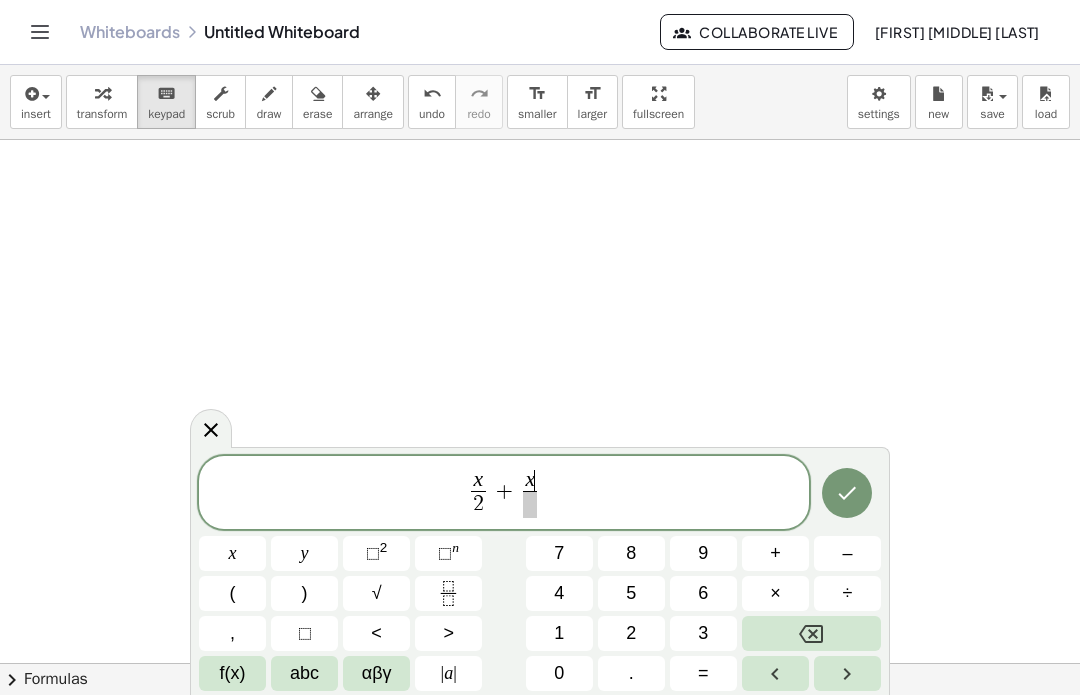 click at bounding box center (530, 504) 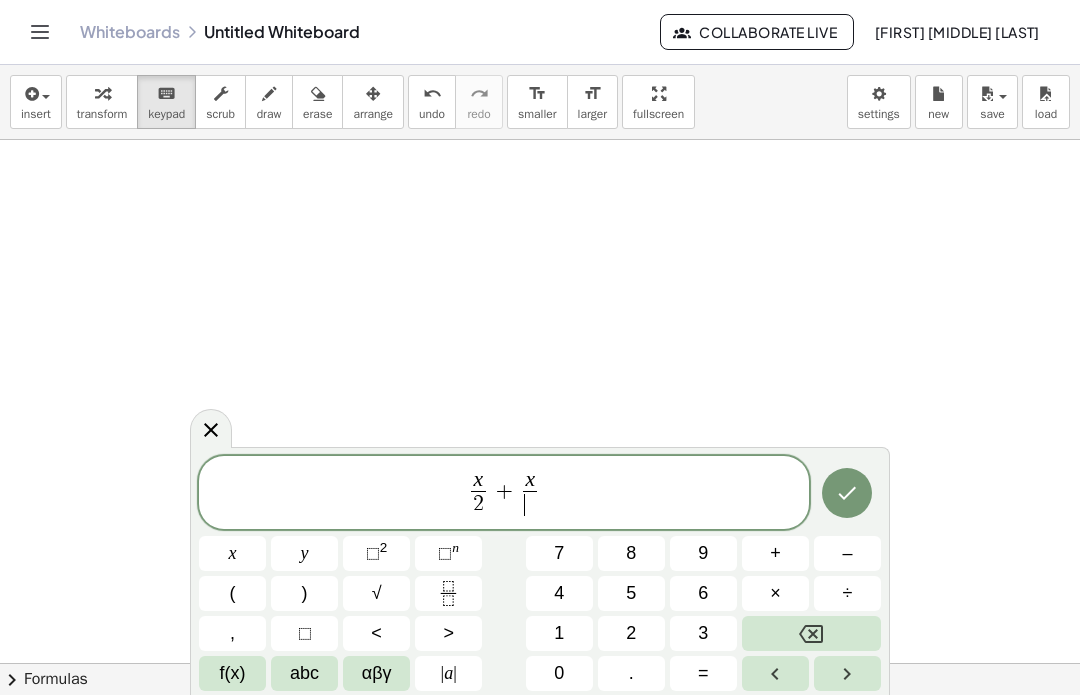 click on "3" at bounding box center (703, 633) 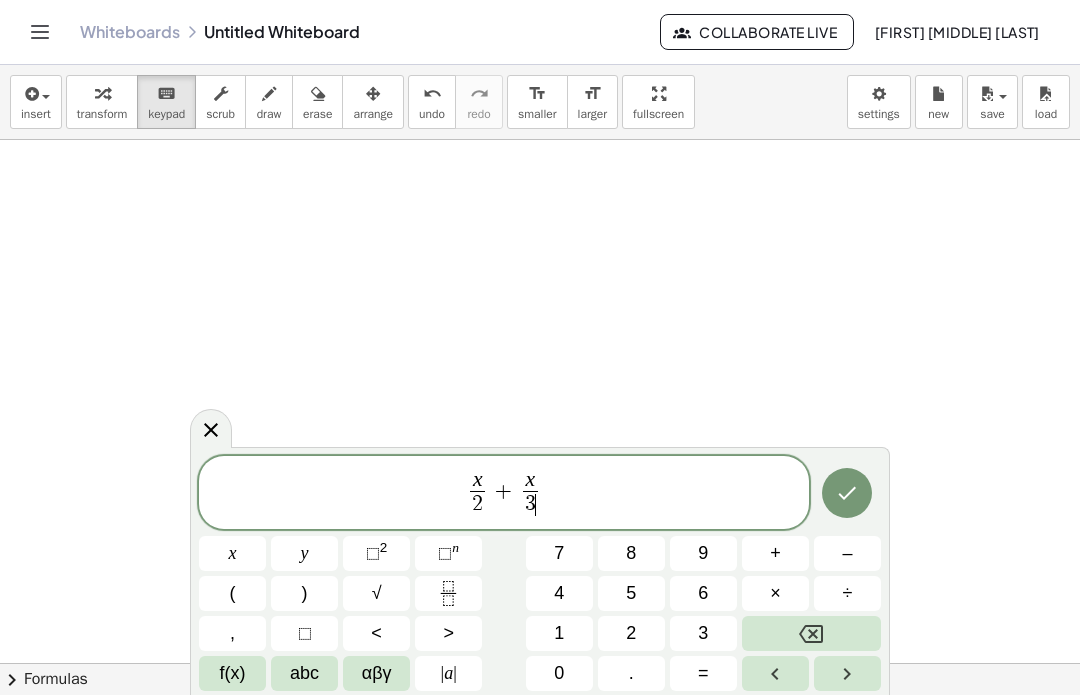 click on "x 2 ​ + x 3 ​ ​" at bounding box center [504, 494] 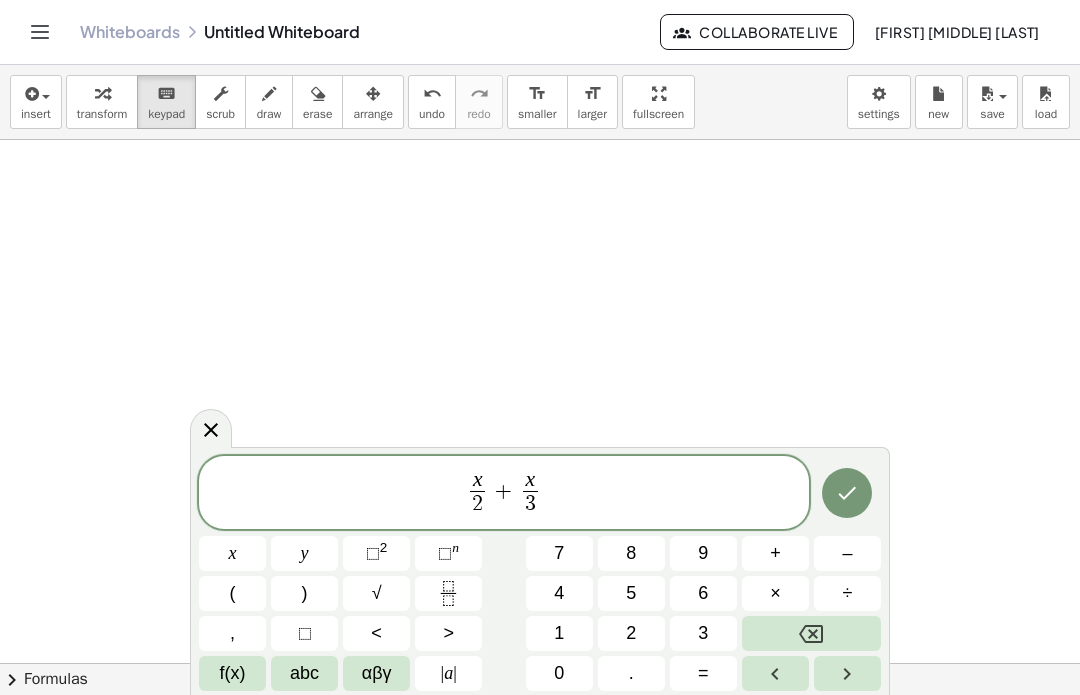 click on "=" at bounding box center (703, 673) 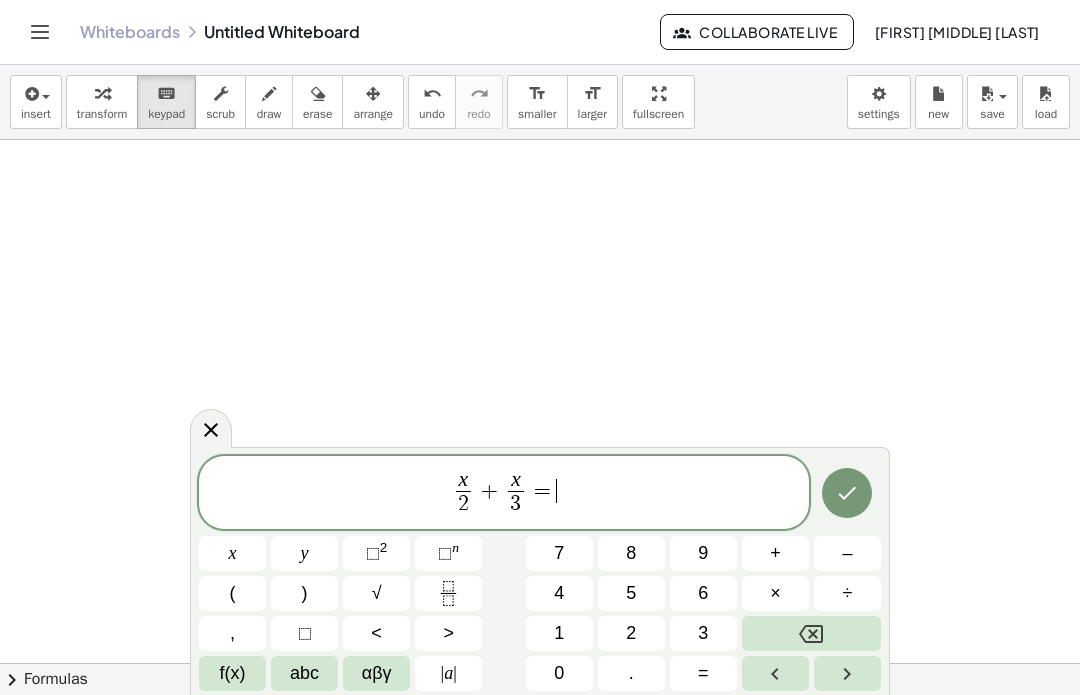 click on "1" at bounding box center [559, 633] 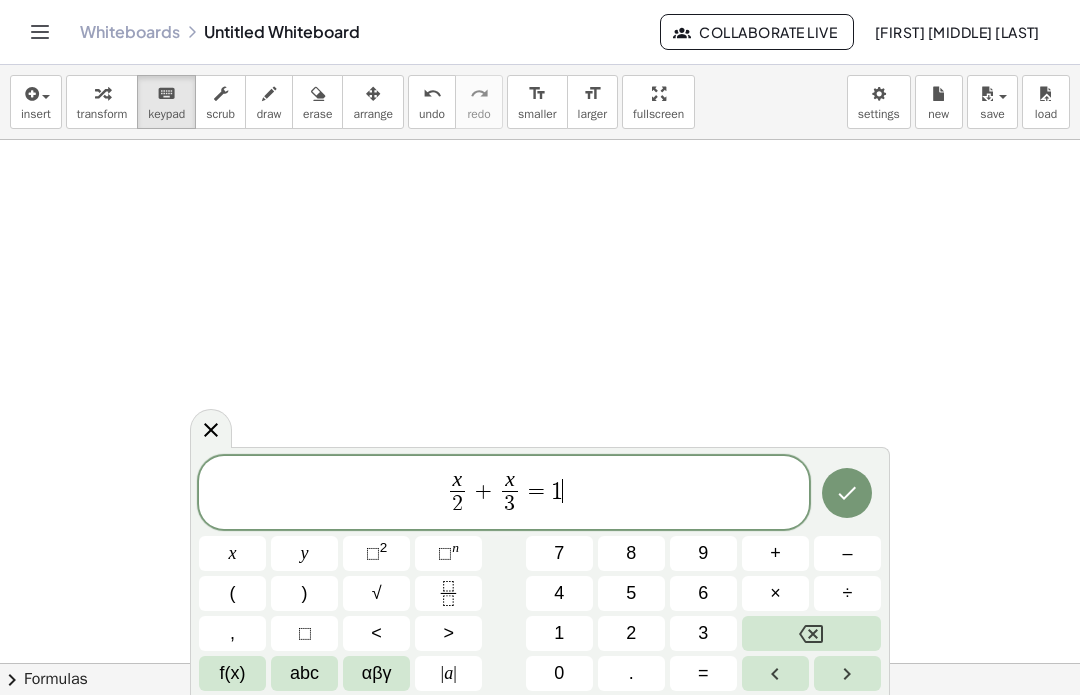 click on "0" at bounding box center [559, 673] 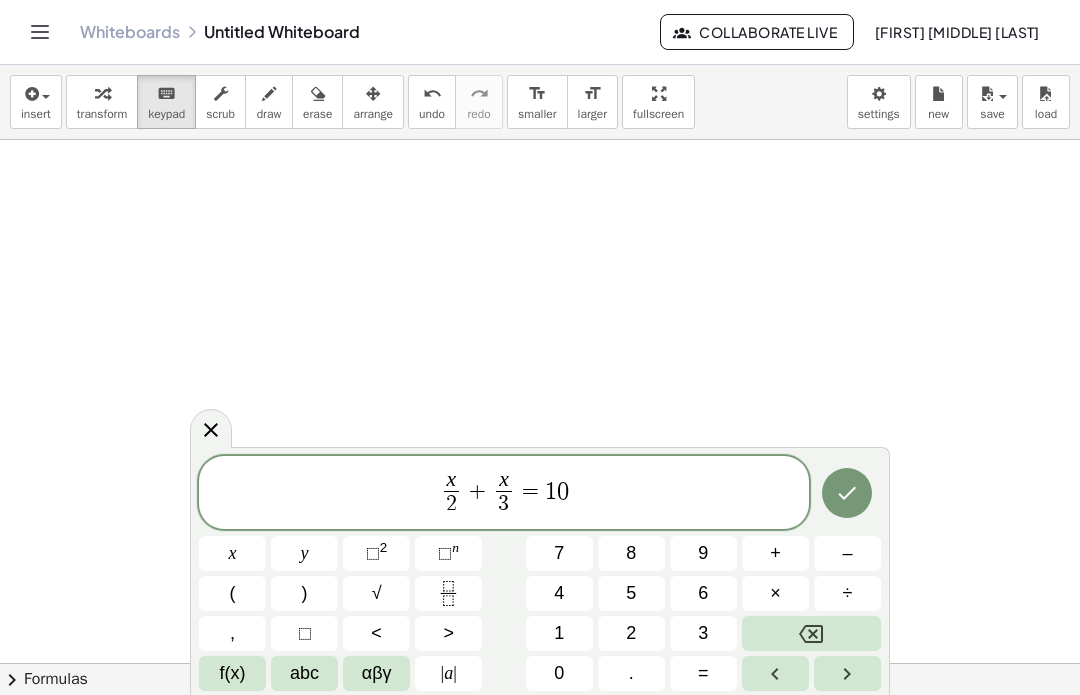 click 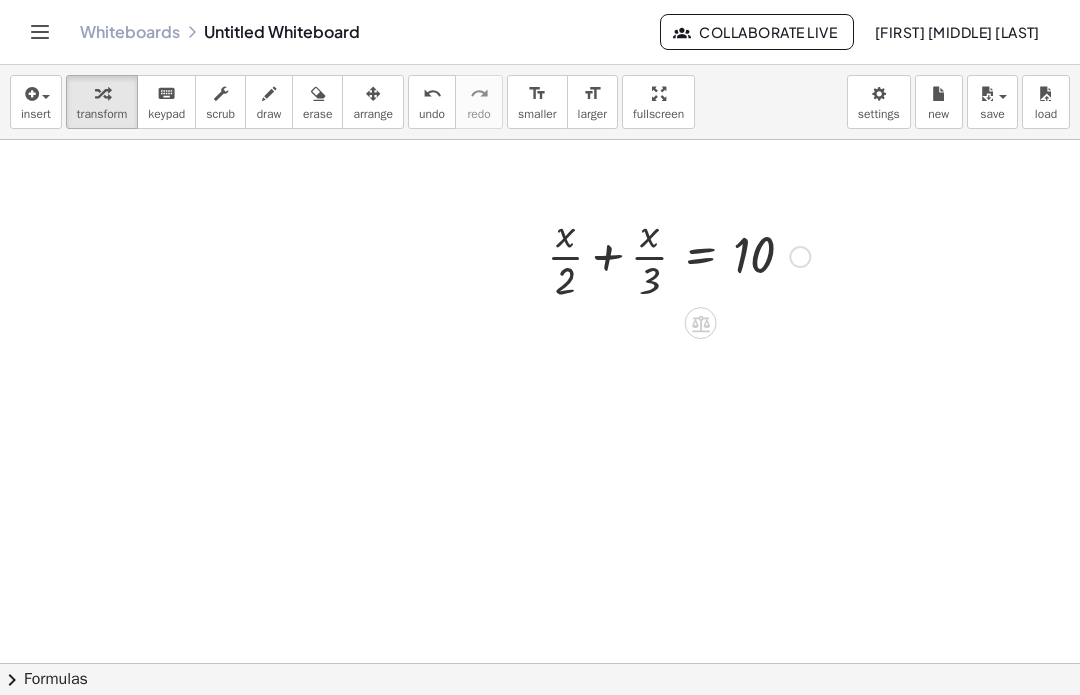 click 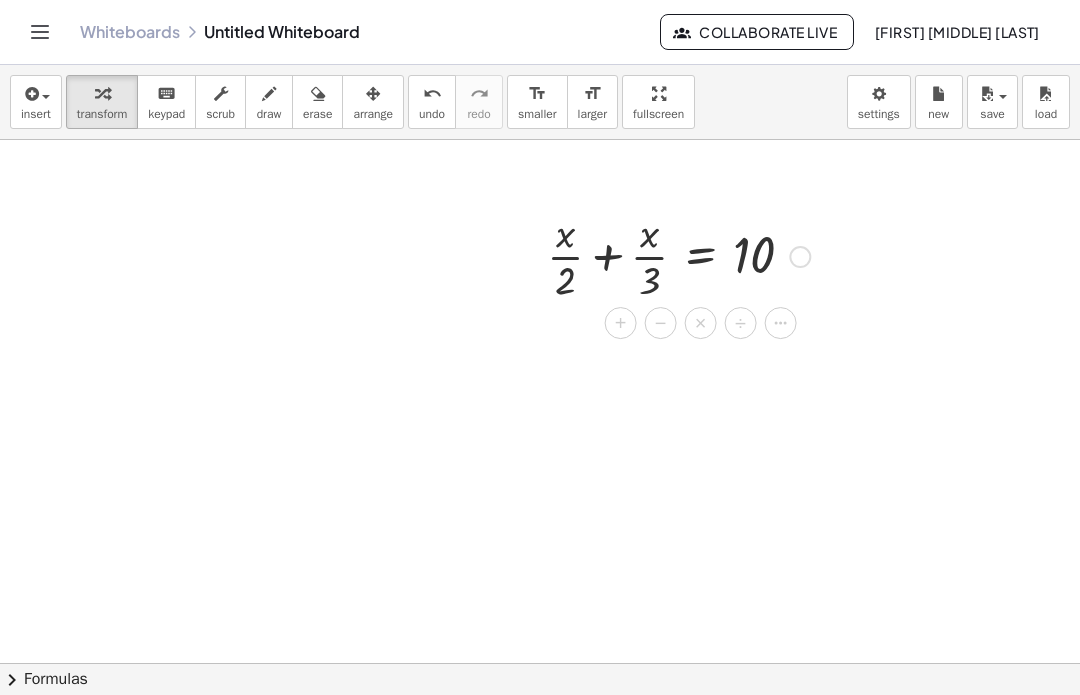 click on "×" at bounding box center [701, 323] 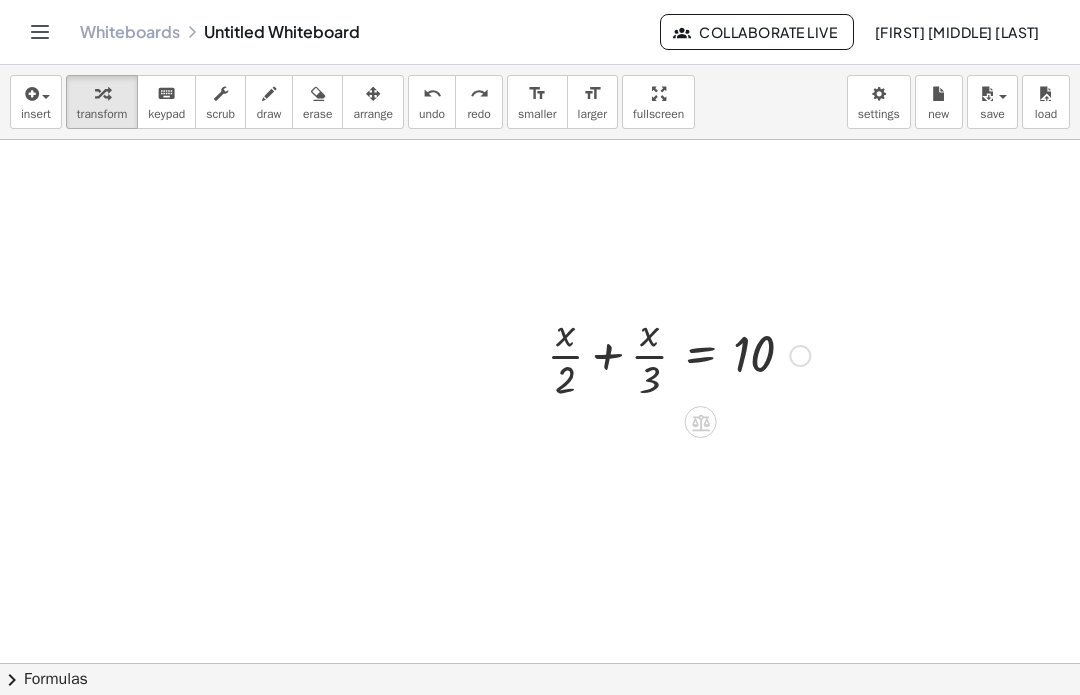 scroll, scrollTop: 132, scrollLeft: 0, axis: vertical 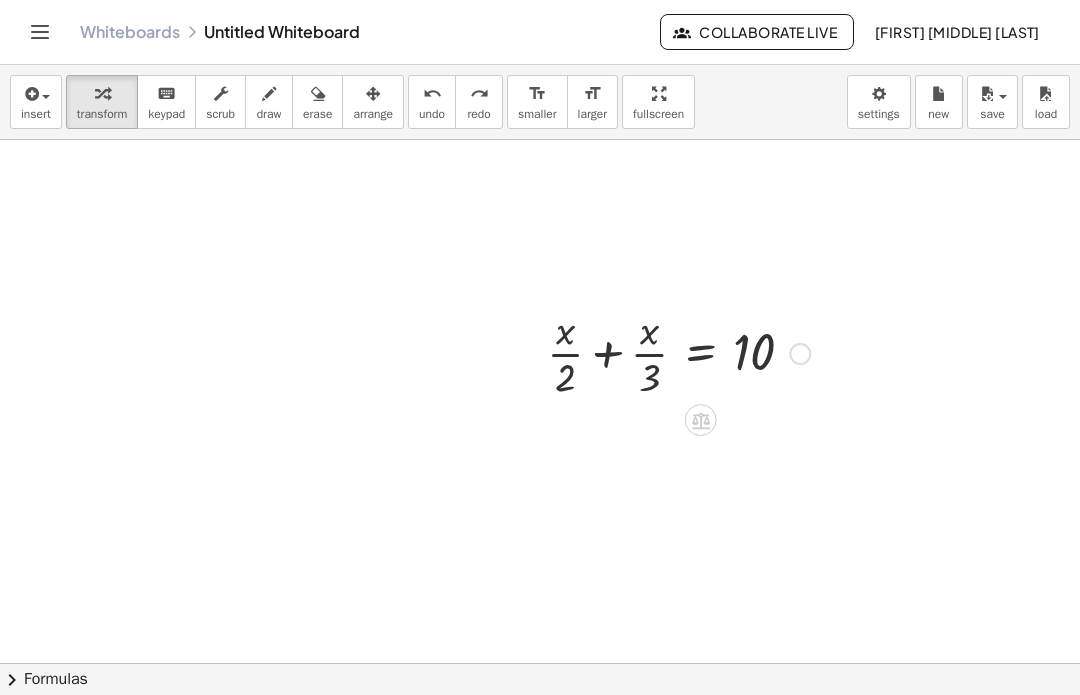 click 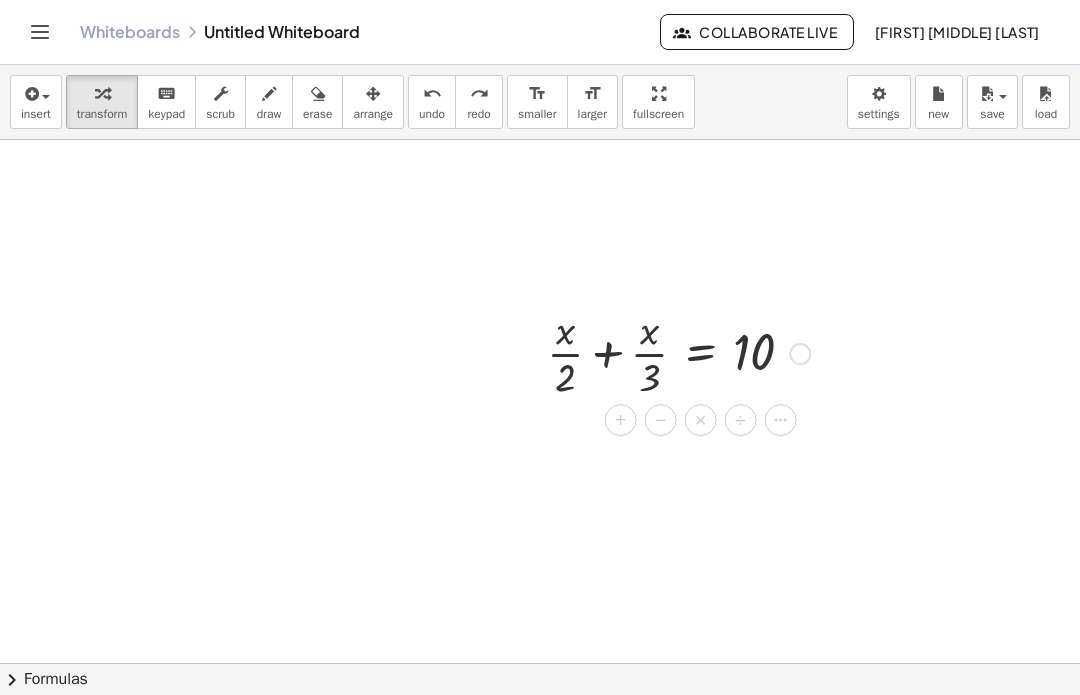 click on "+" at bounding box center (621, 420) 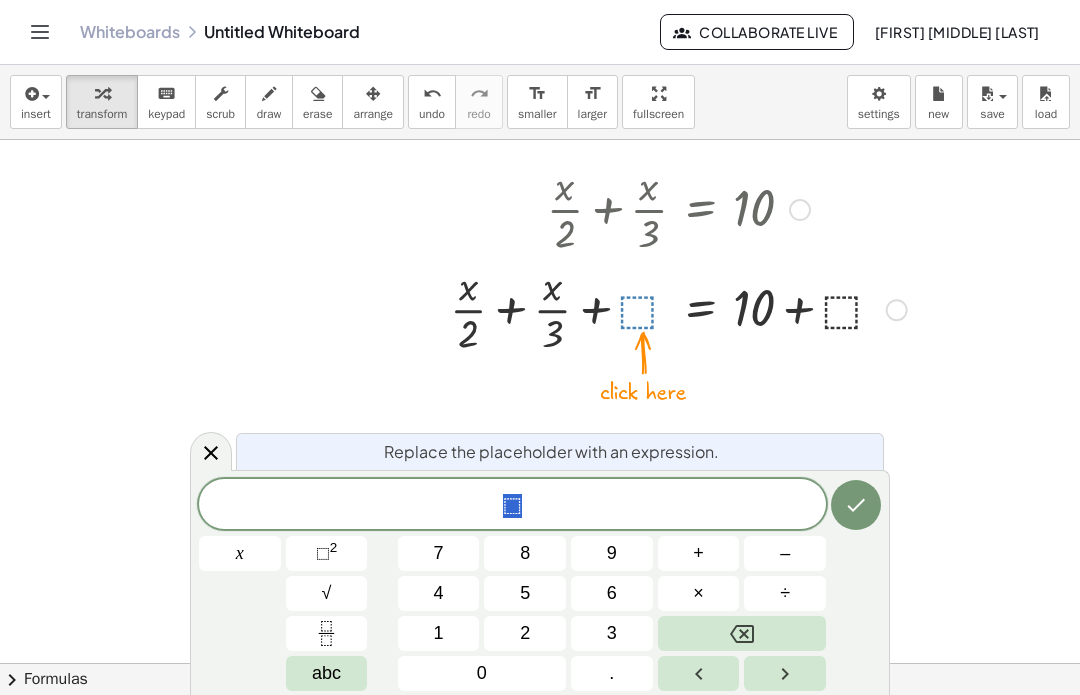 scroll, scrollTop: 289, scrollLeft: 0, axis: vertical 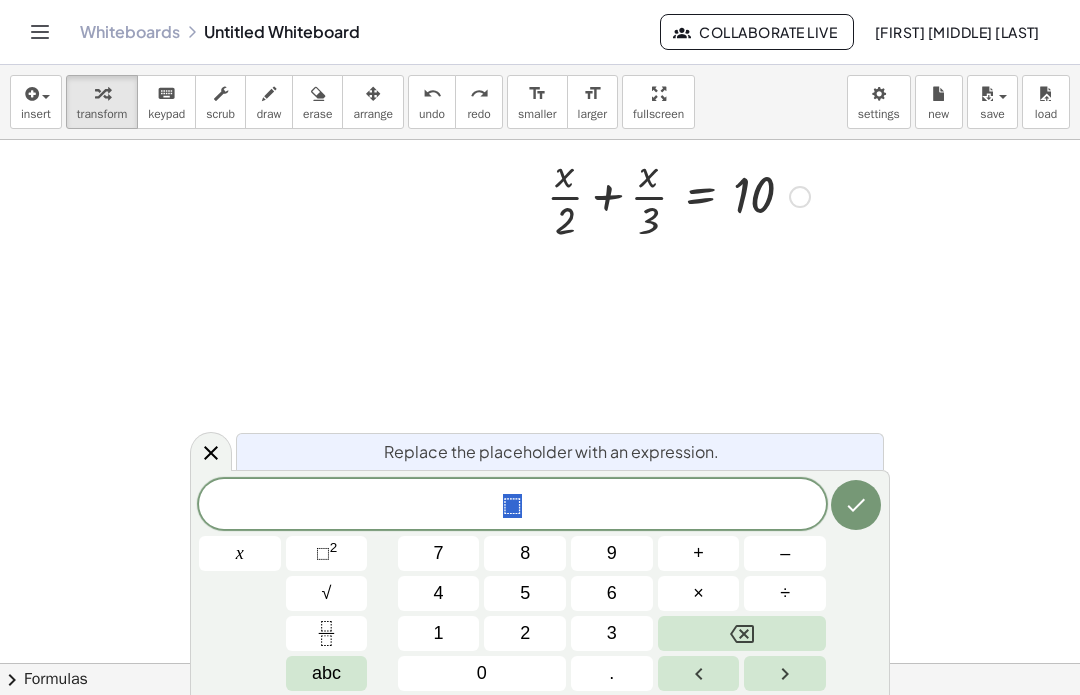 click on "+ · x · 2 + · x · 3 = 10" at bounding box center [671, 245] 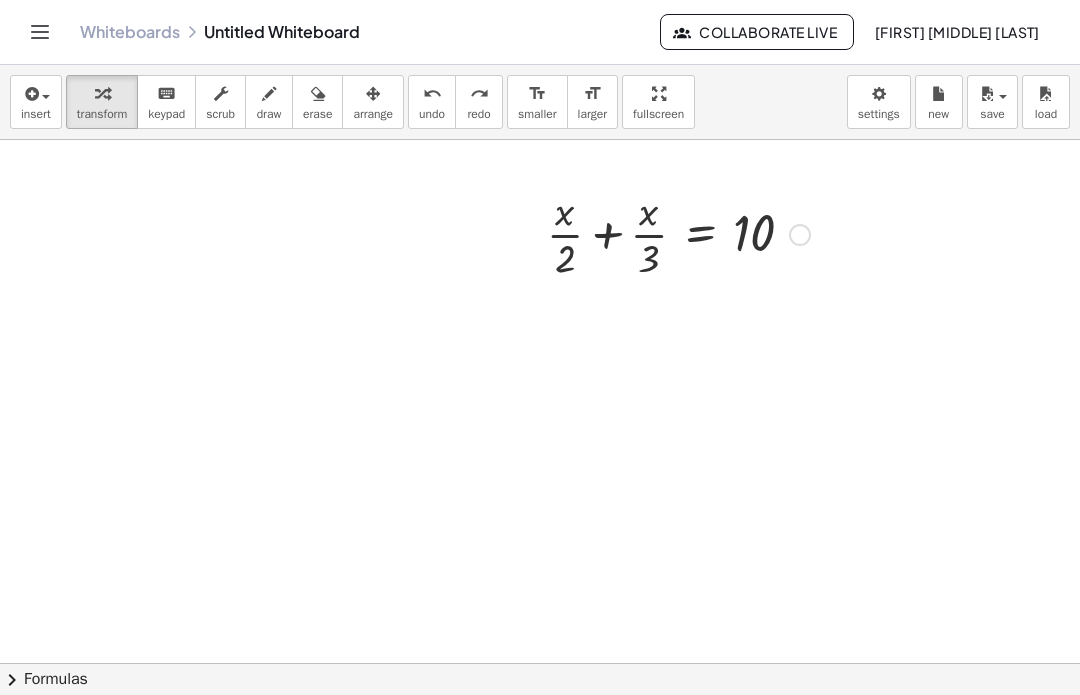 scroll, scrollTop: 245, scrollLeft: 0, axis: vertical 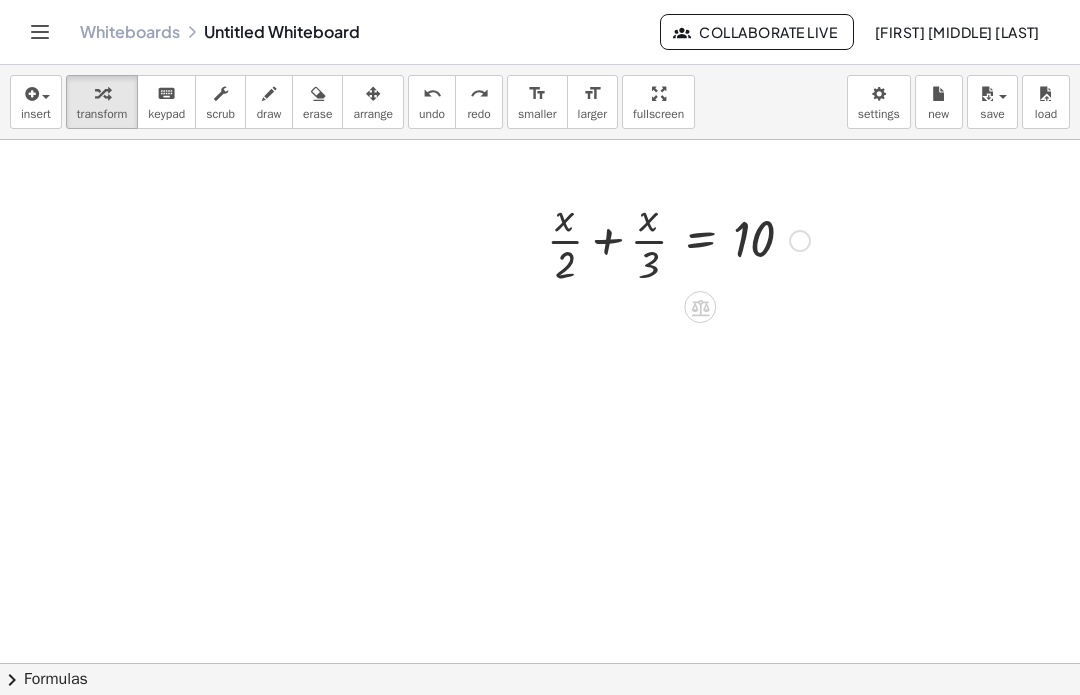 click 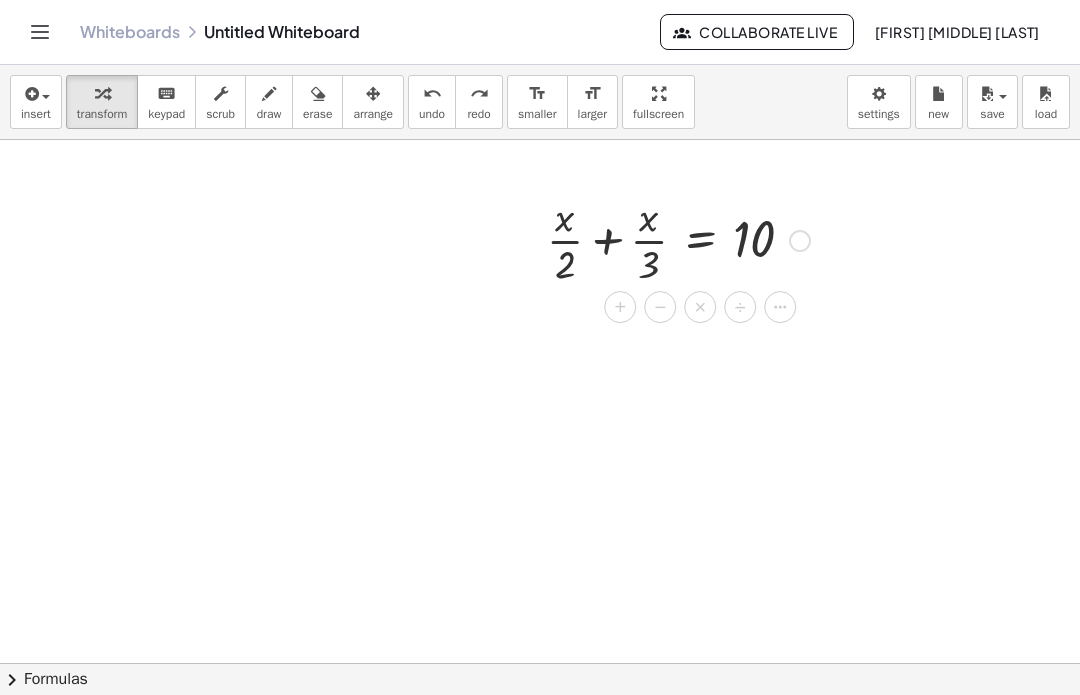 click on "×" at bounding box center [700, 307] 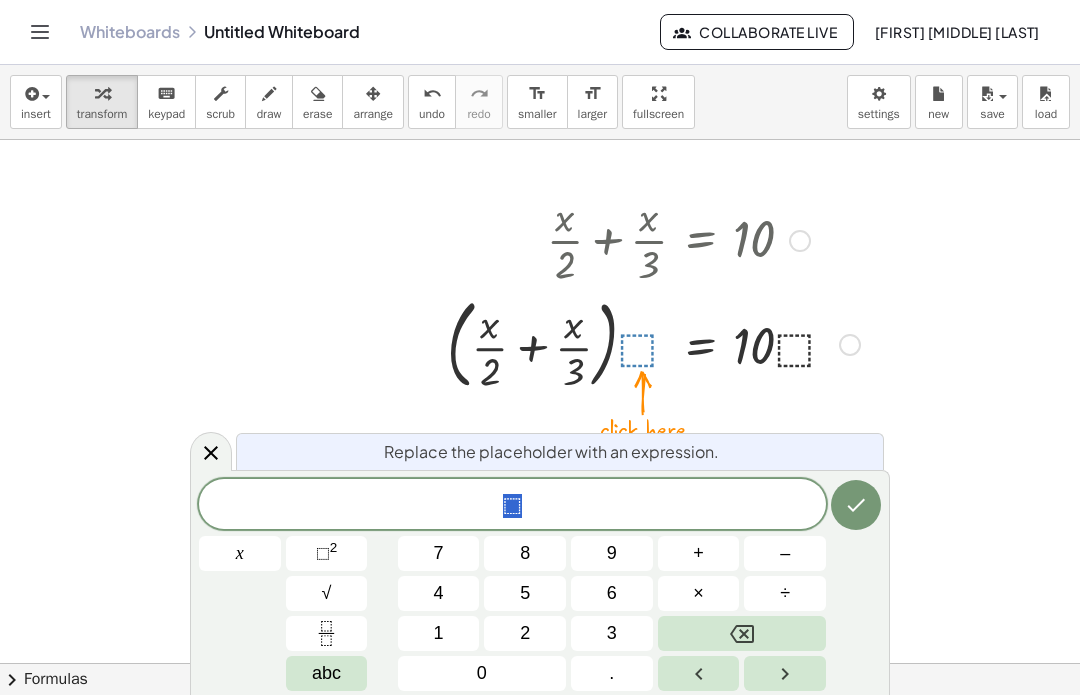 click on "6" at bounding box center [612, 593] 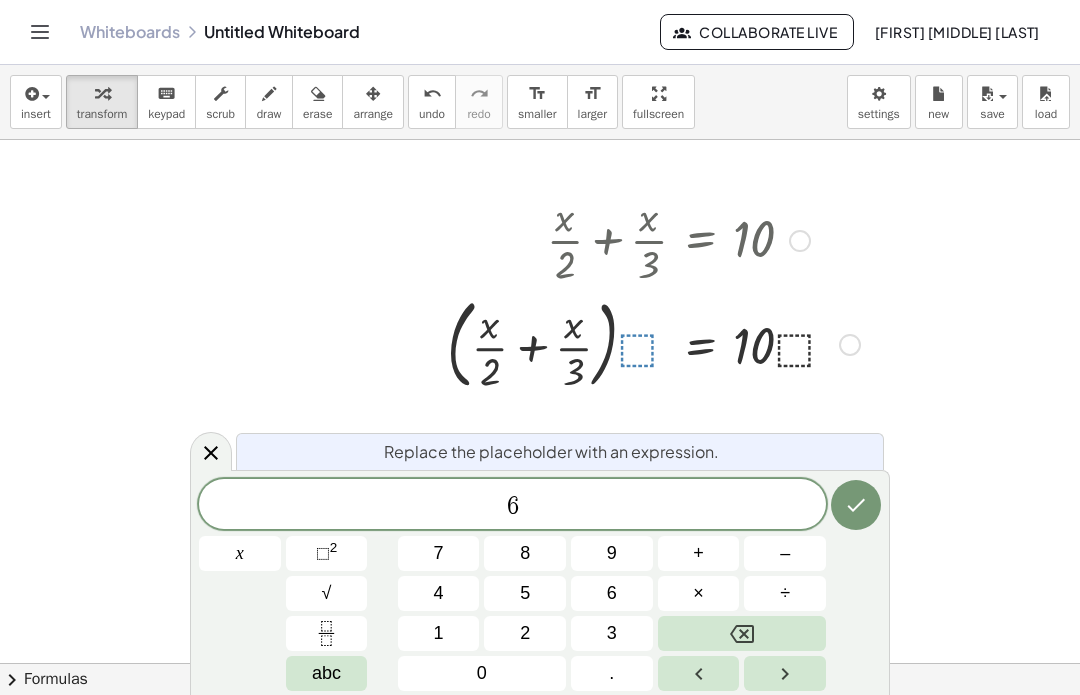 click 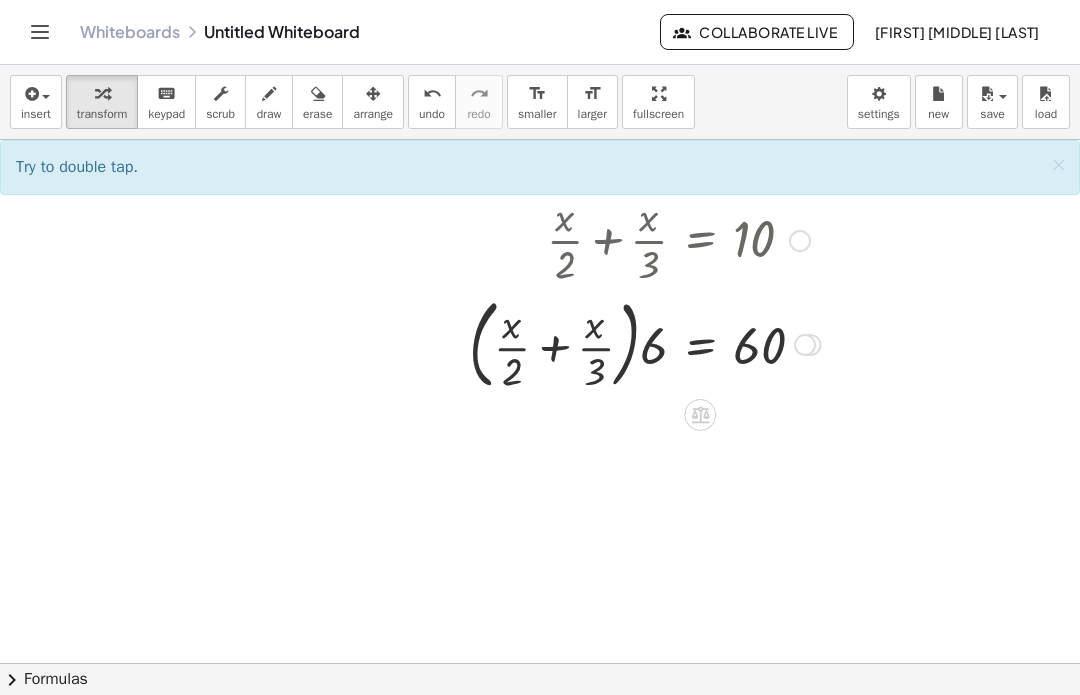click on "×" at bounding box center (1058, 164) 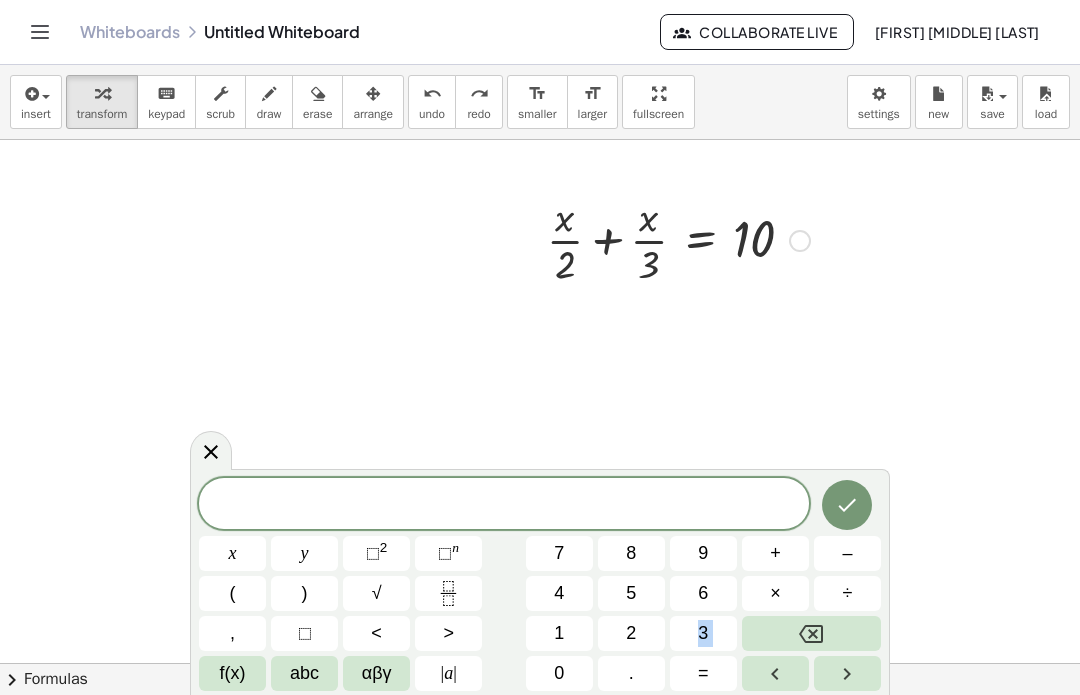 click on "+ · x · 2 + · x · 3 = 10" at bounding box center [671, 289] 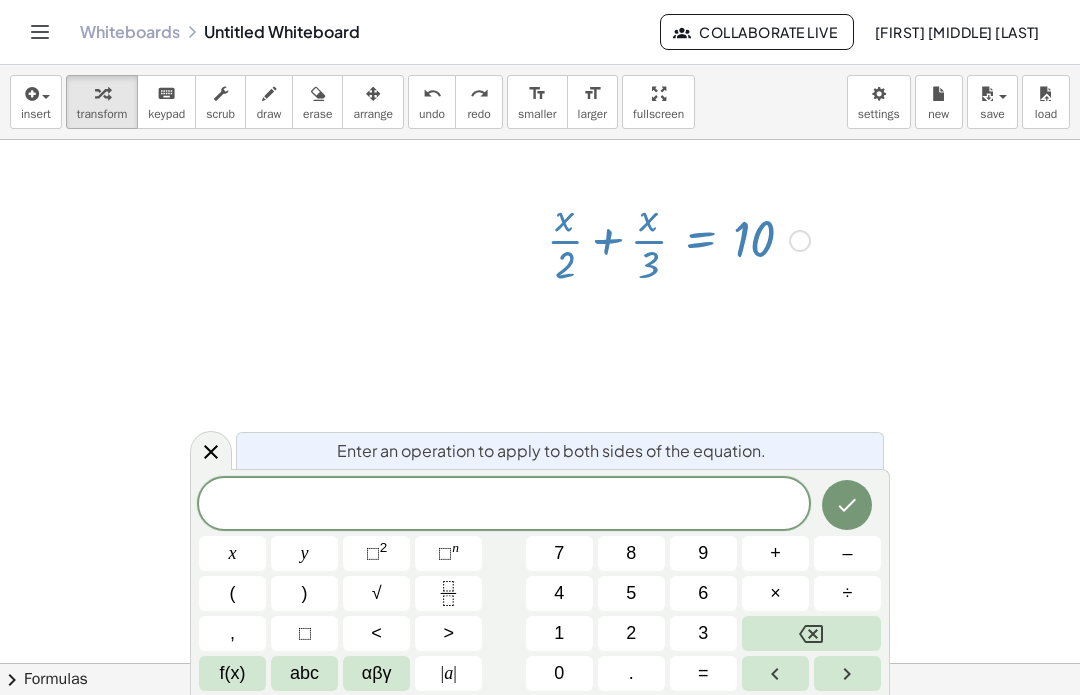click 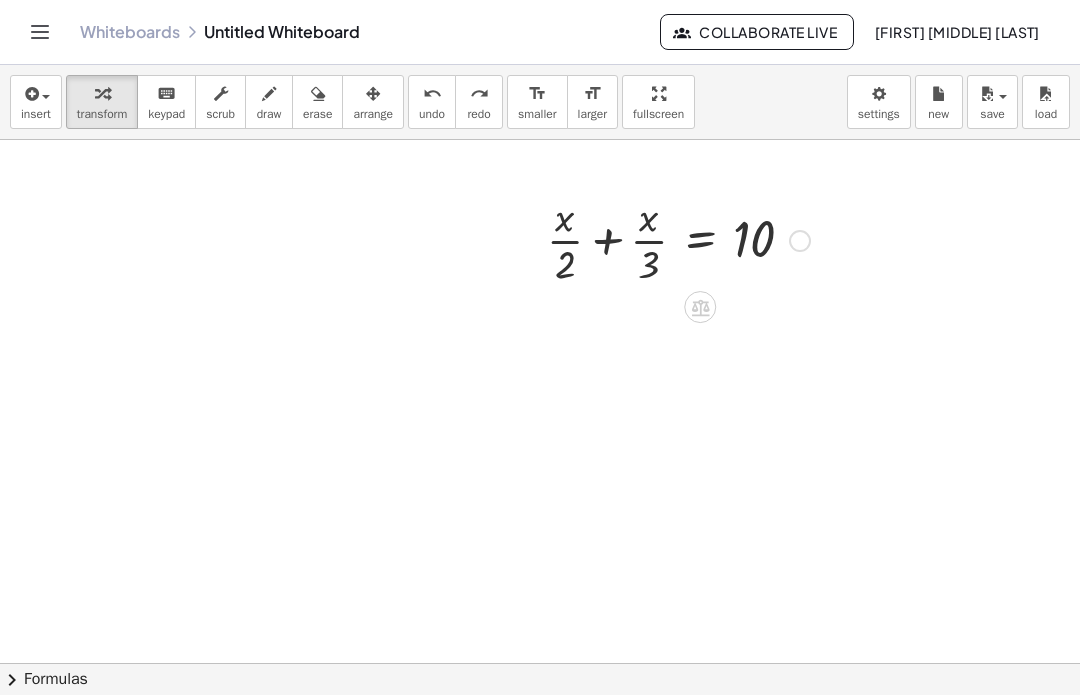 click at bounding box center [700, 307] 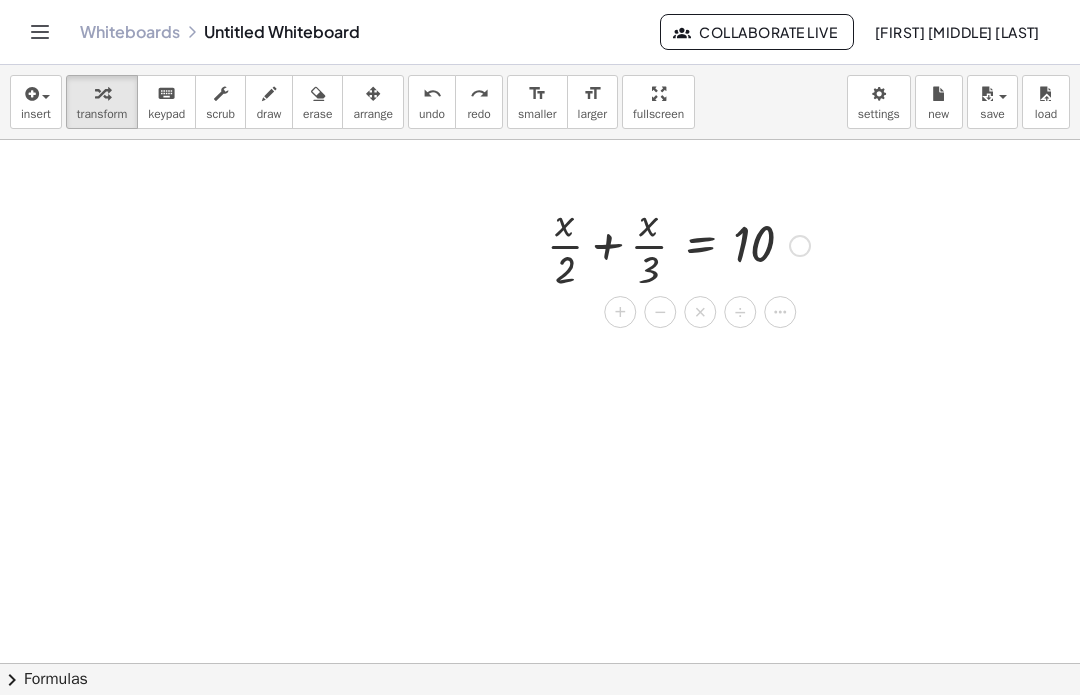 scroll, scrollTop: 228, scrollLeft: 0, axis: vertical 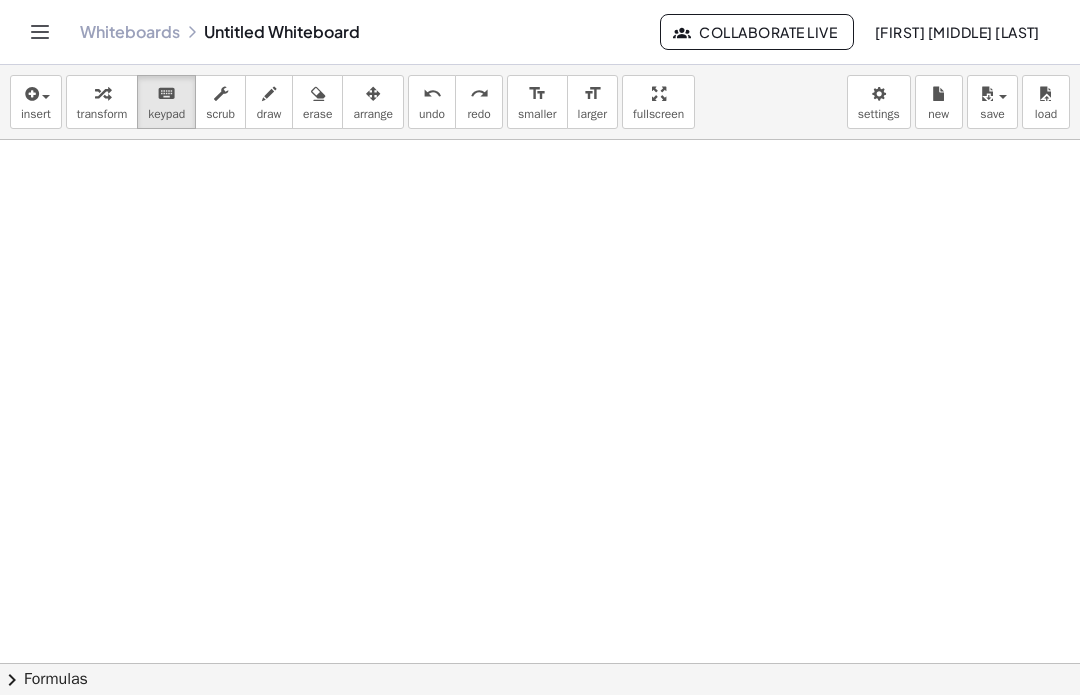 click at bounding box center [30, 94] 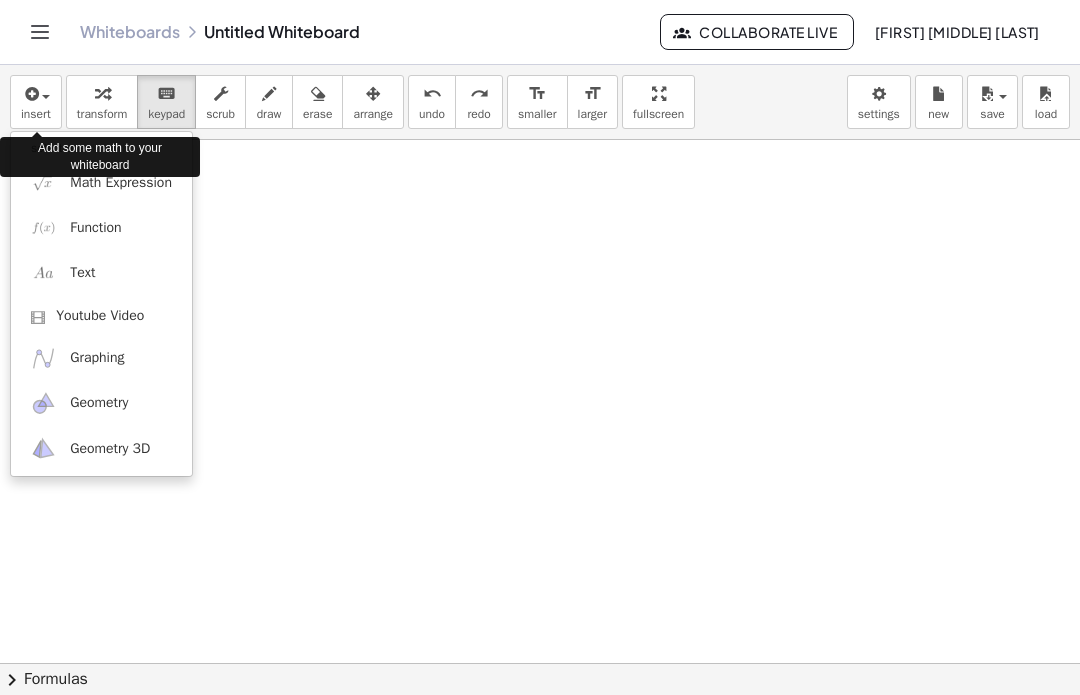 click on "Function" at bounding box center (101, 227) 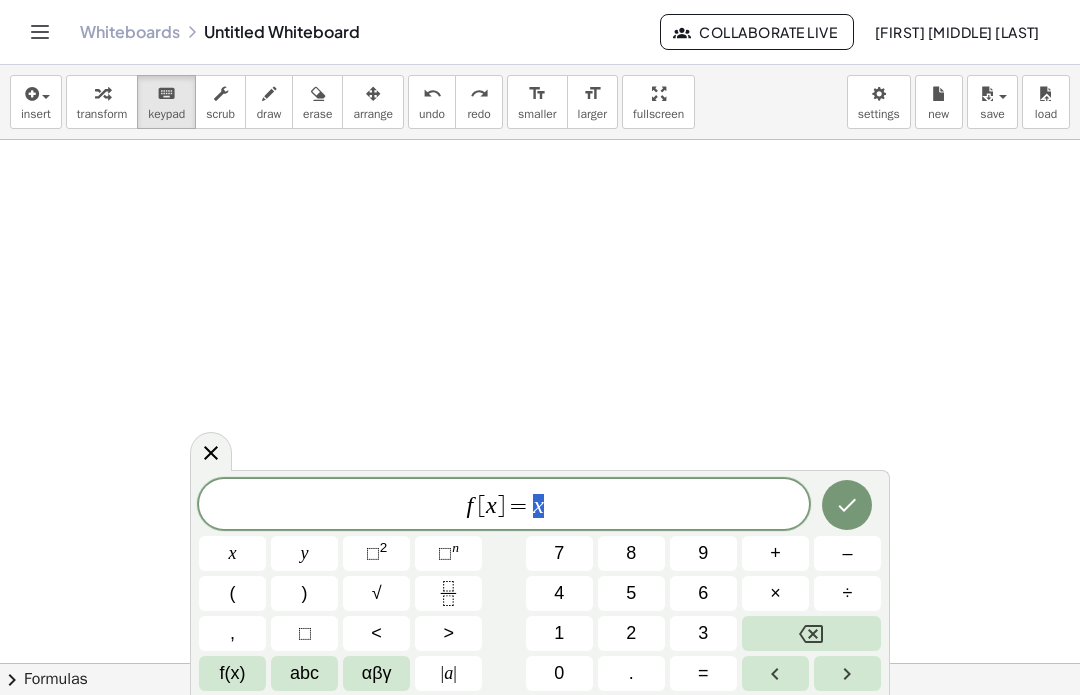 click at bounding box center [36, 93] 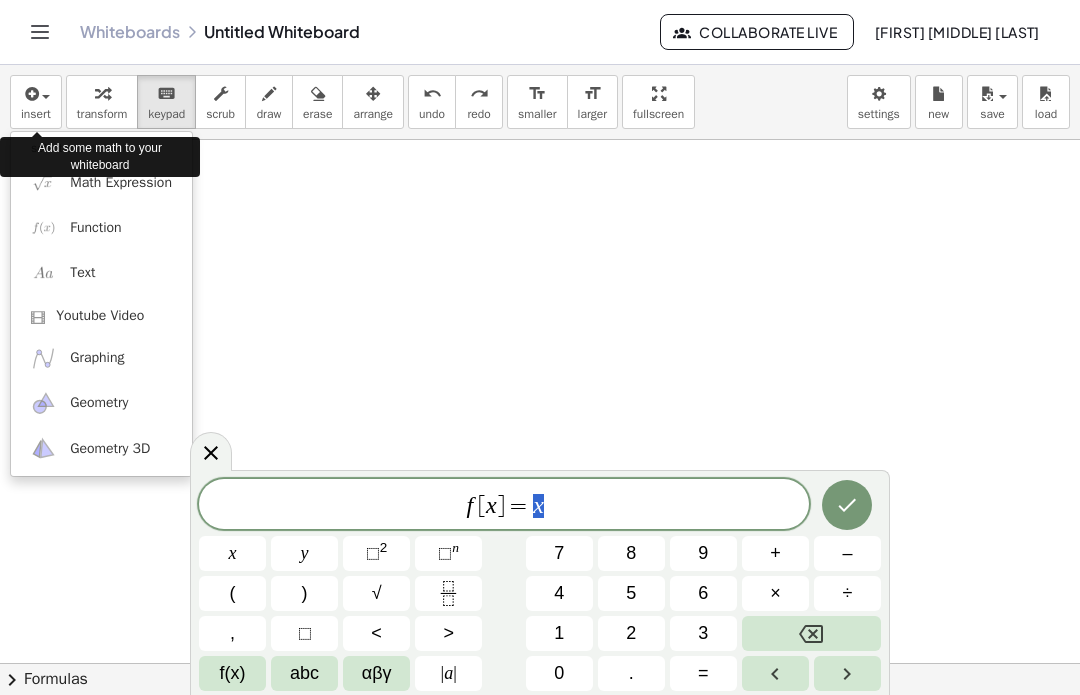 click on "Math Expression" at bounding box center [121, 183] 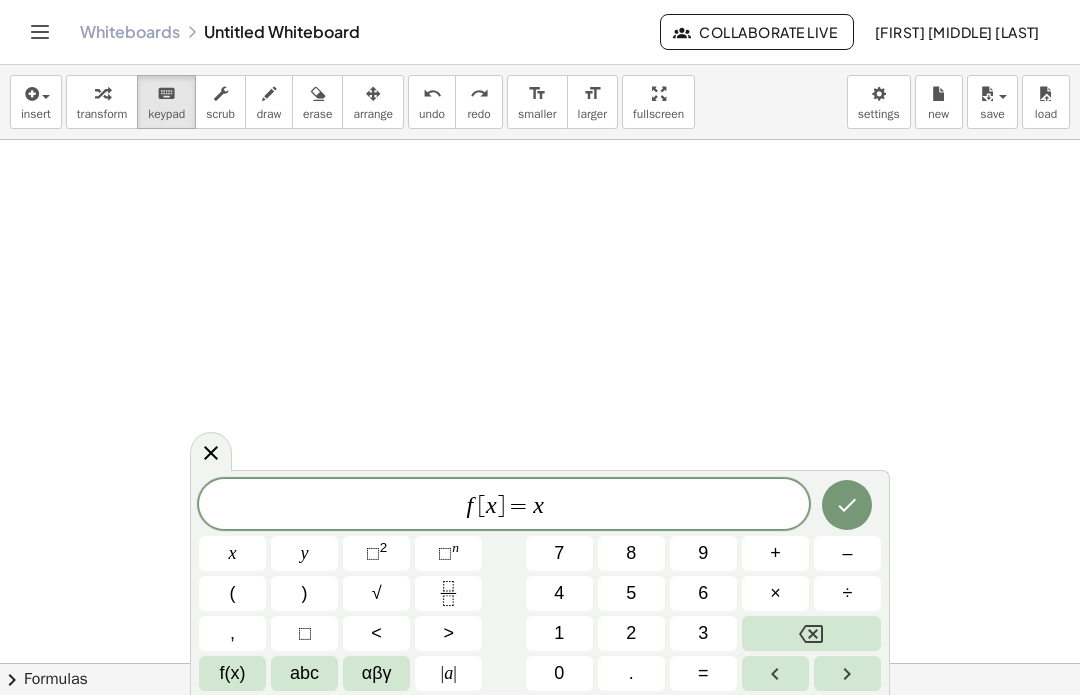 click at bounding box center (811, 633) 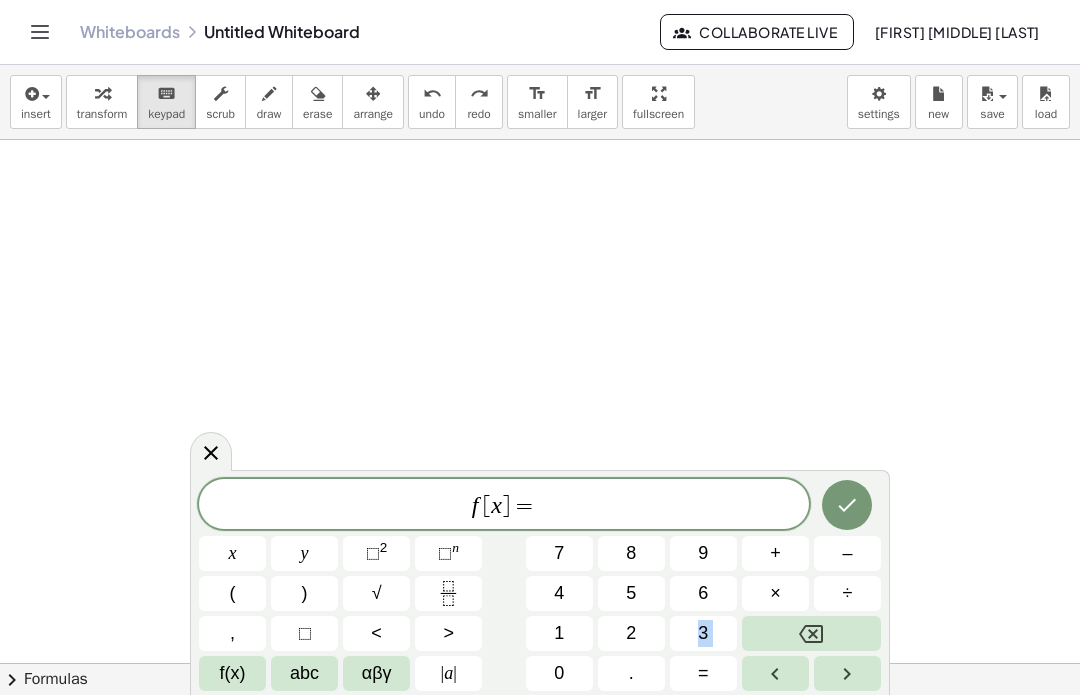 click at bounding box center (811, 633) 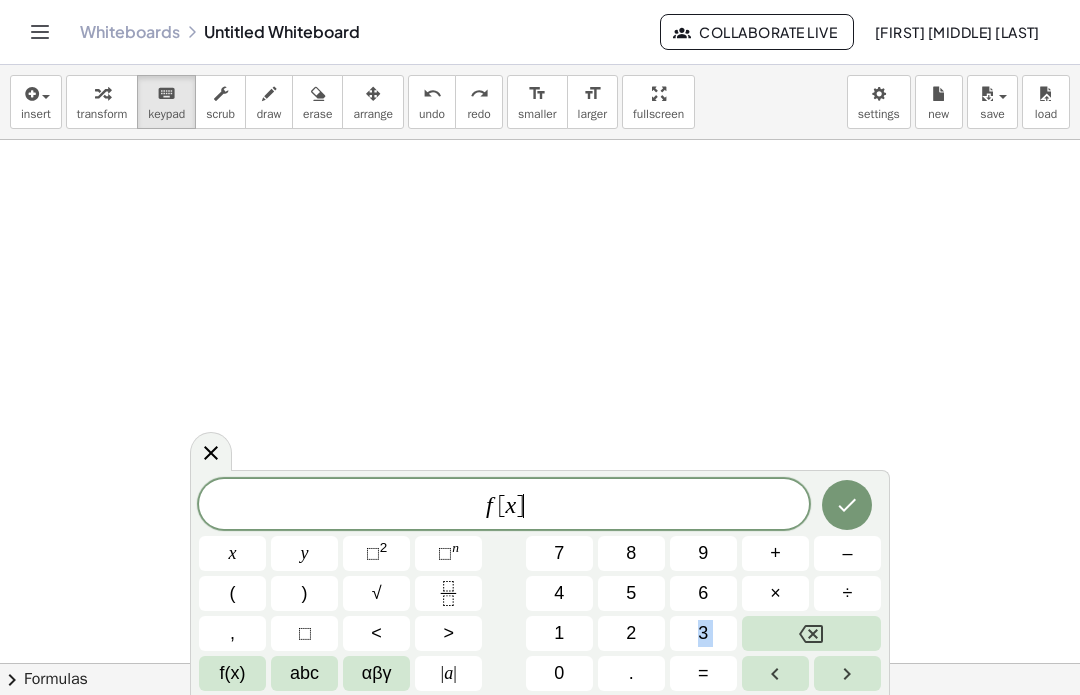 click at bounding box center [811, 633] 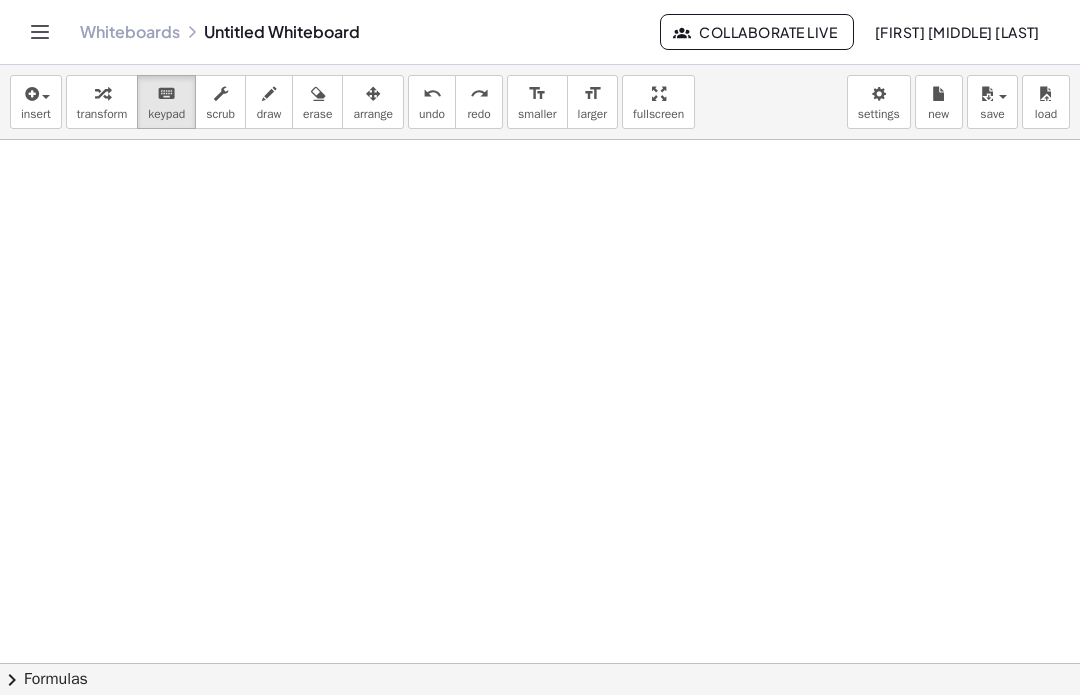 click on "insert" at bounding box center [36, 102] 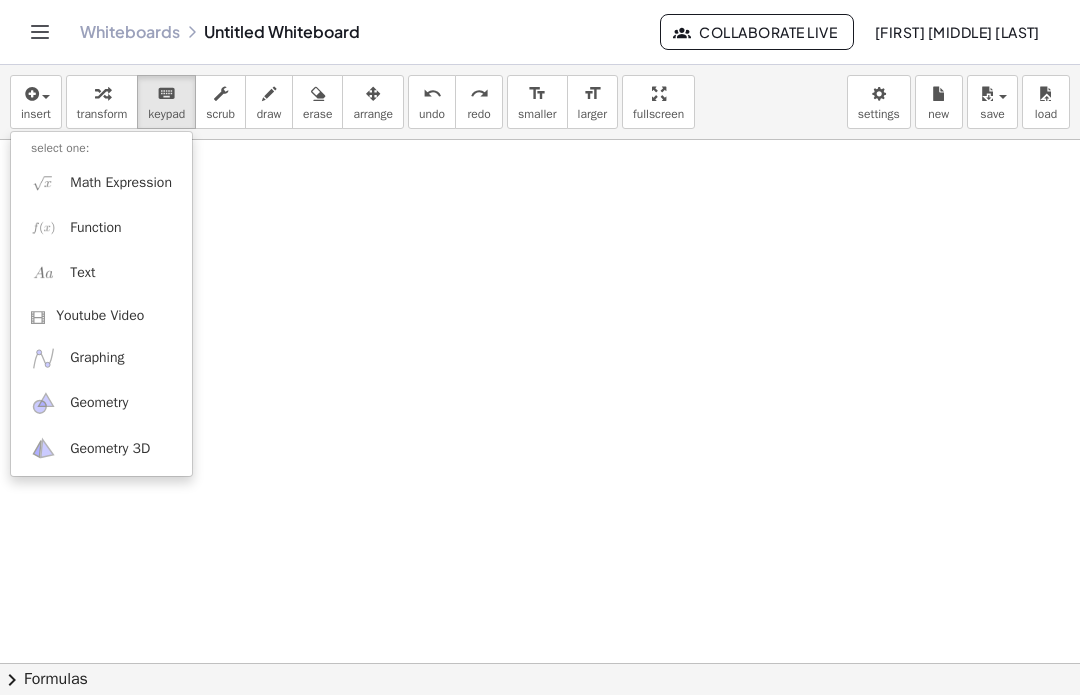 click on "Math Expression" at bounding box center [121, 183] 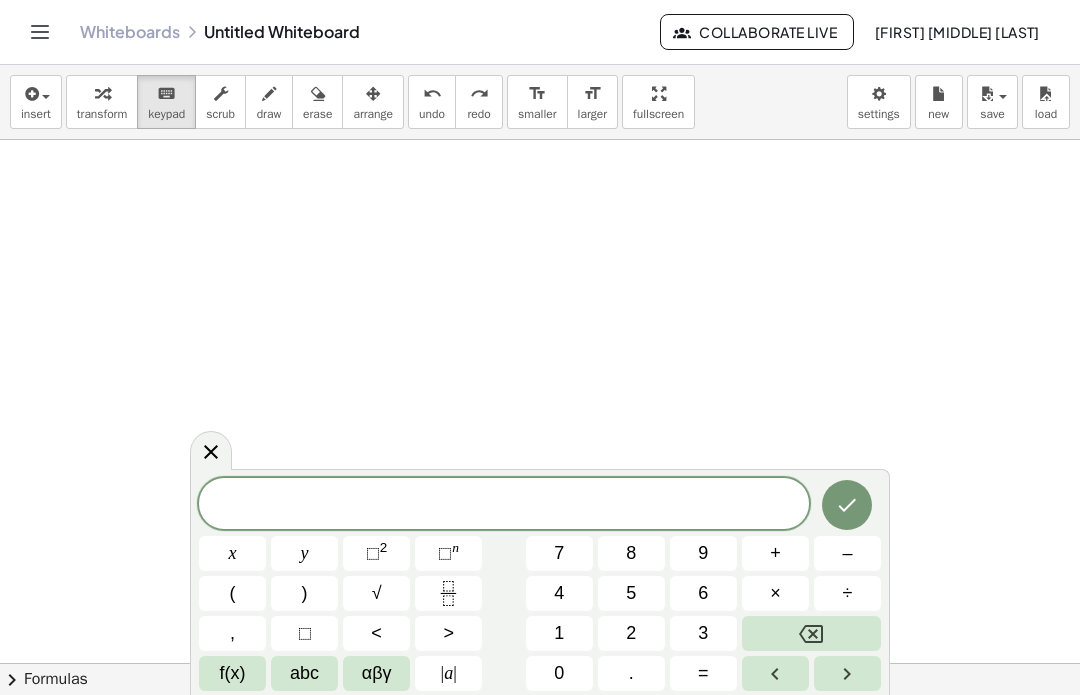 click at bounding box center [448, 593] 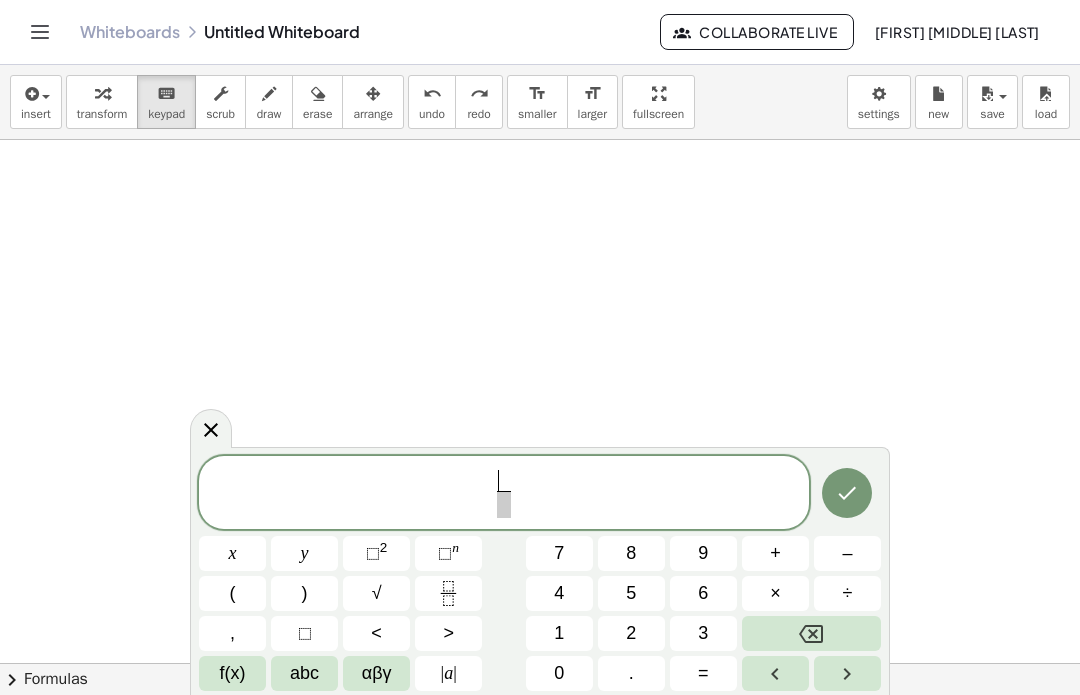 click on "x" at bounding box center [233, 553] 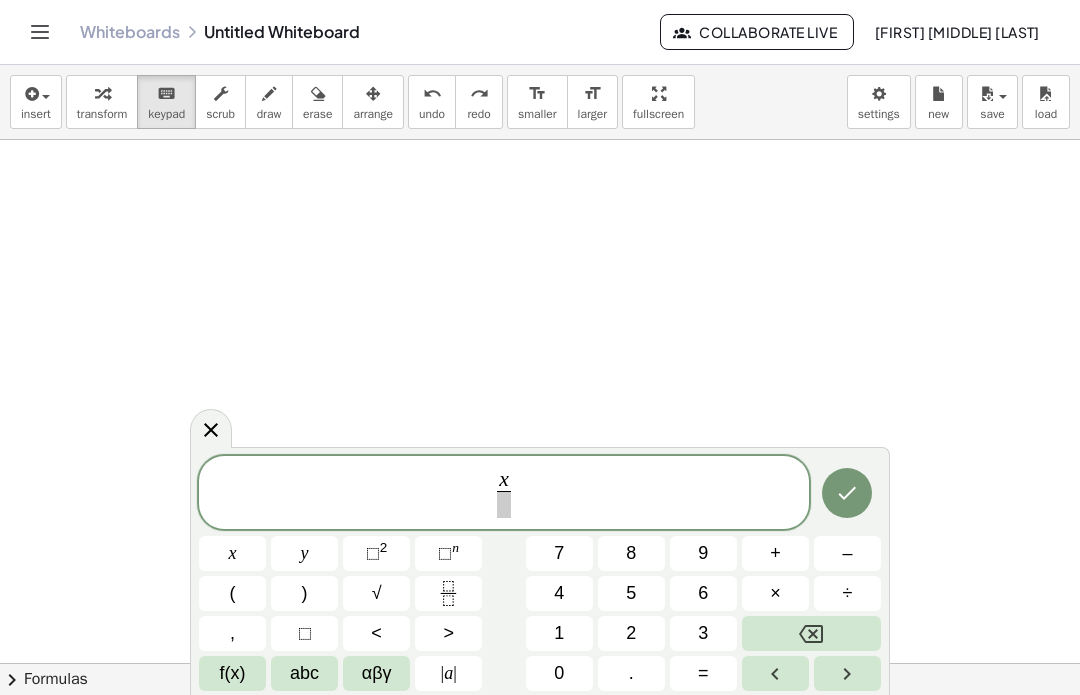 click at bounding box center (504, 504) 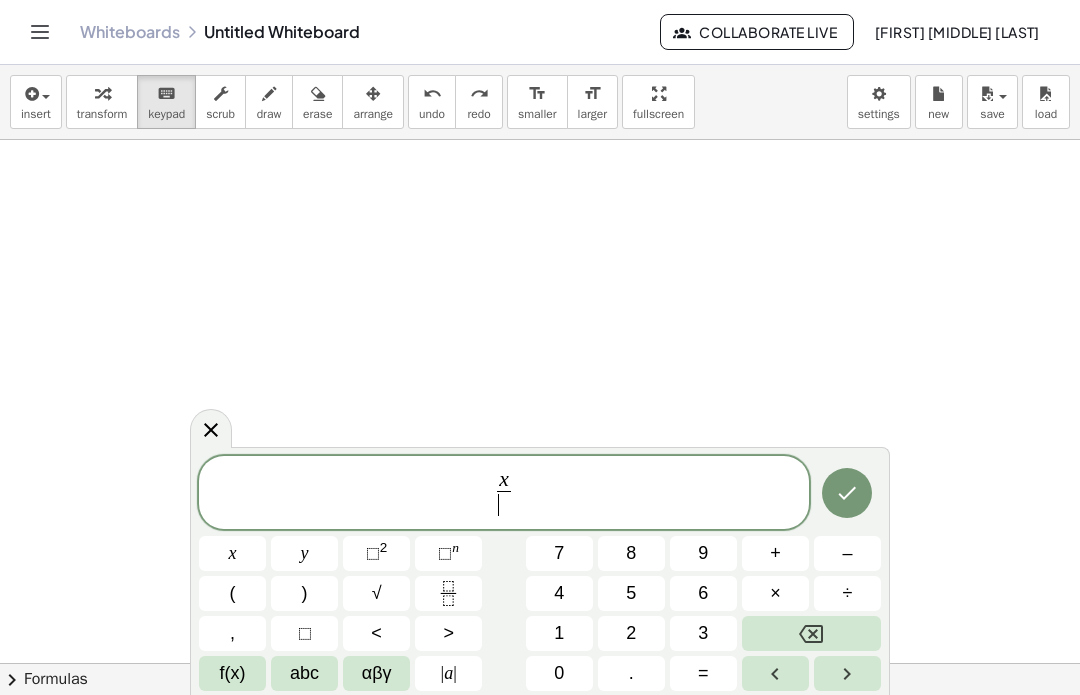 click on "2" at bounding box center (631, 633) 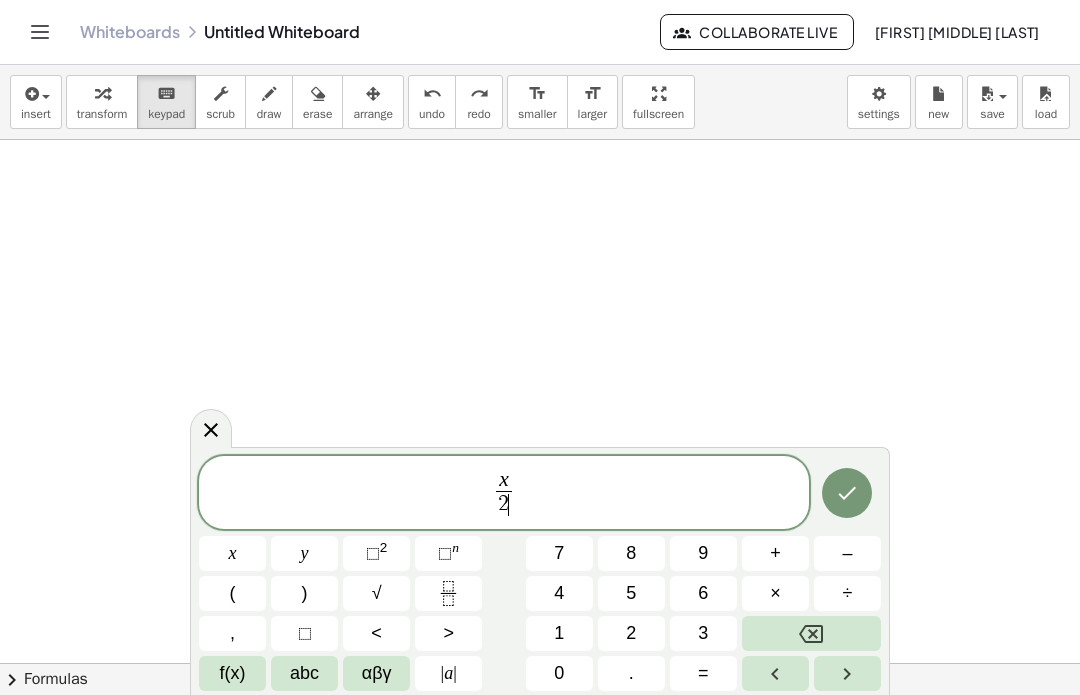 click on "x 2 ​ ​" at bounding box center (504, 494) 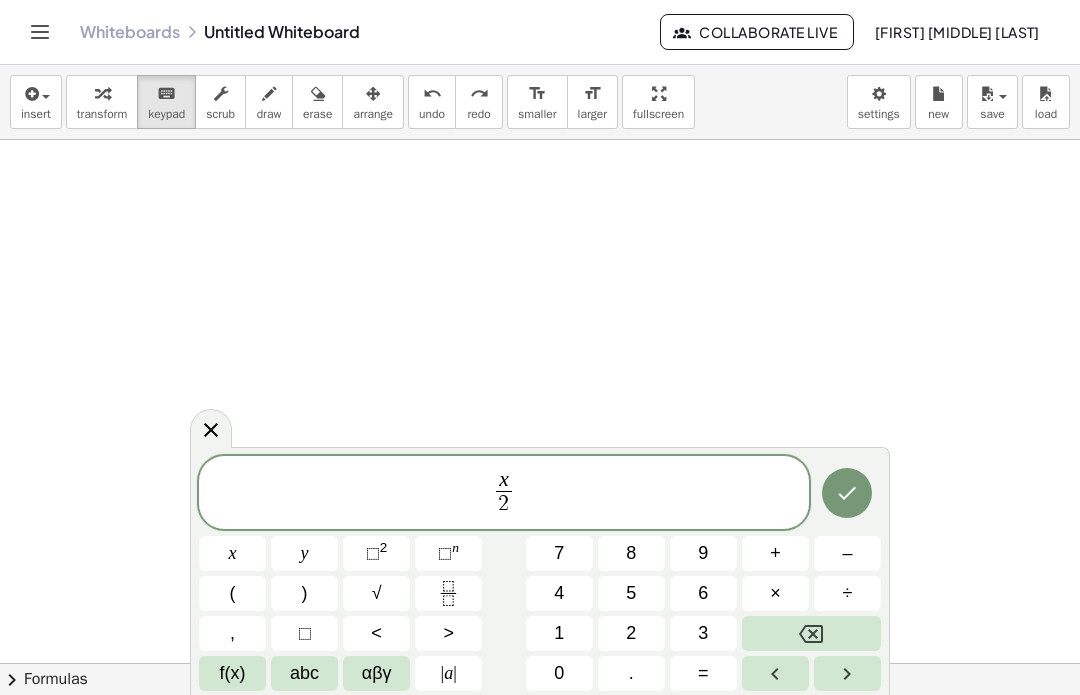 click on "+" at bounding box center [775, 553] 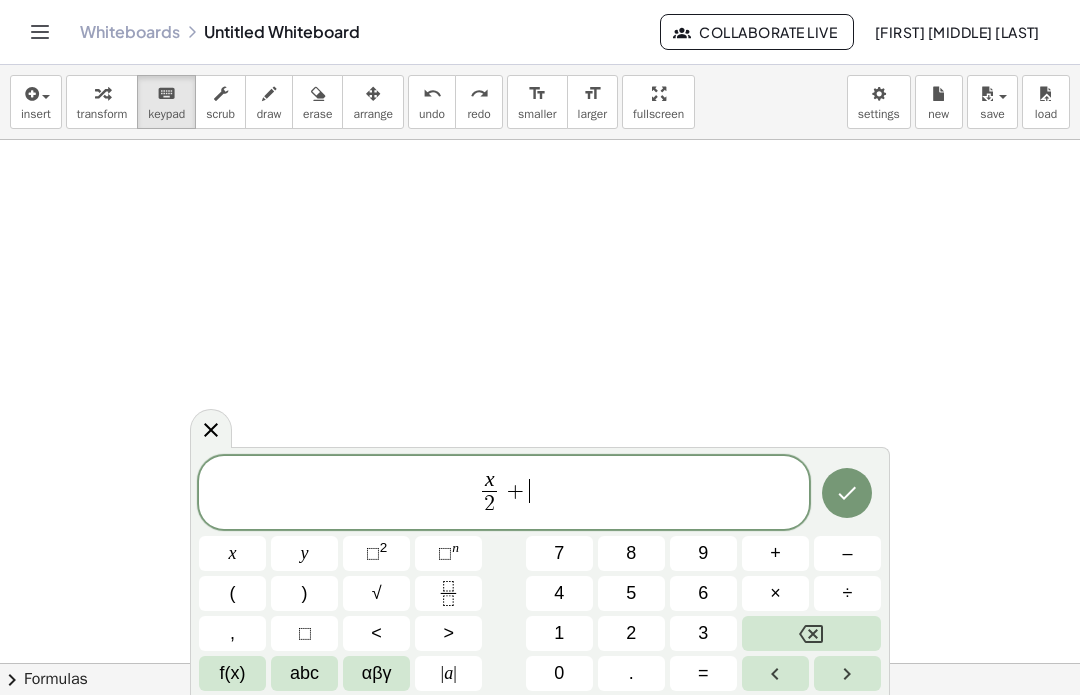 click 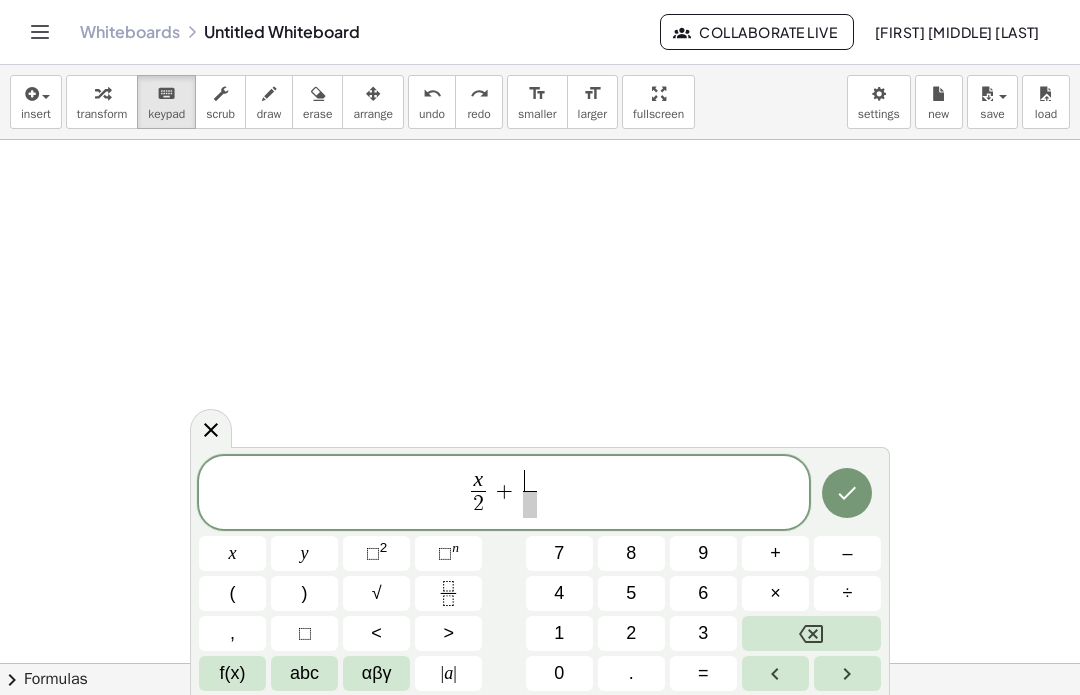 click on "x" at bounding box center [232, 553] 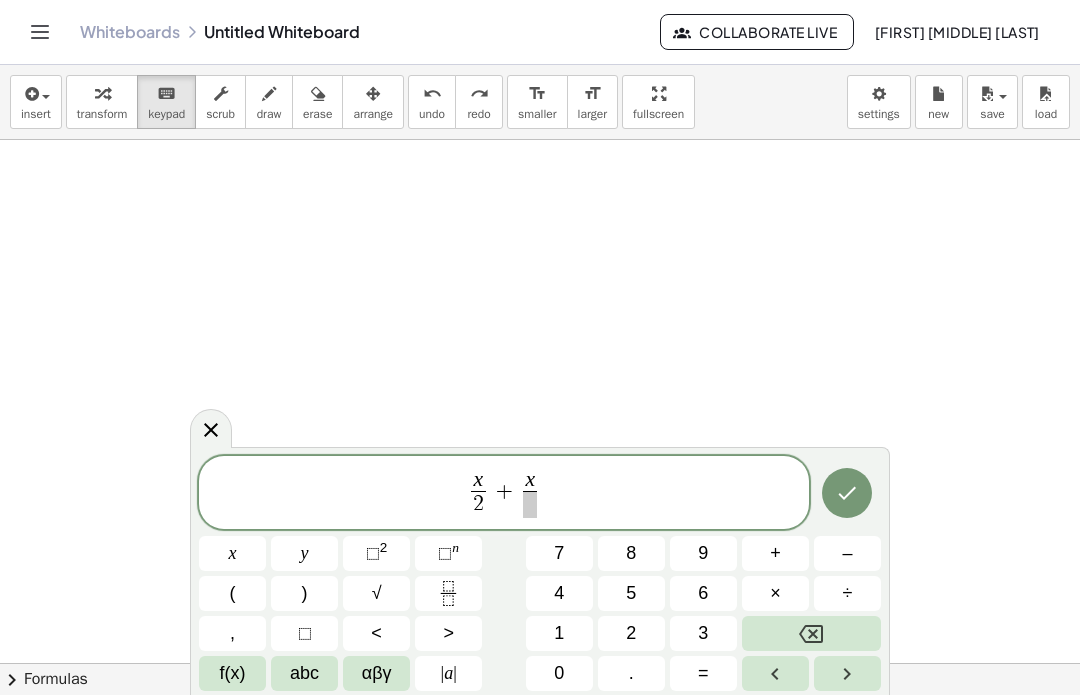click at bounding box center [530, 504] 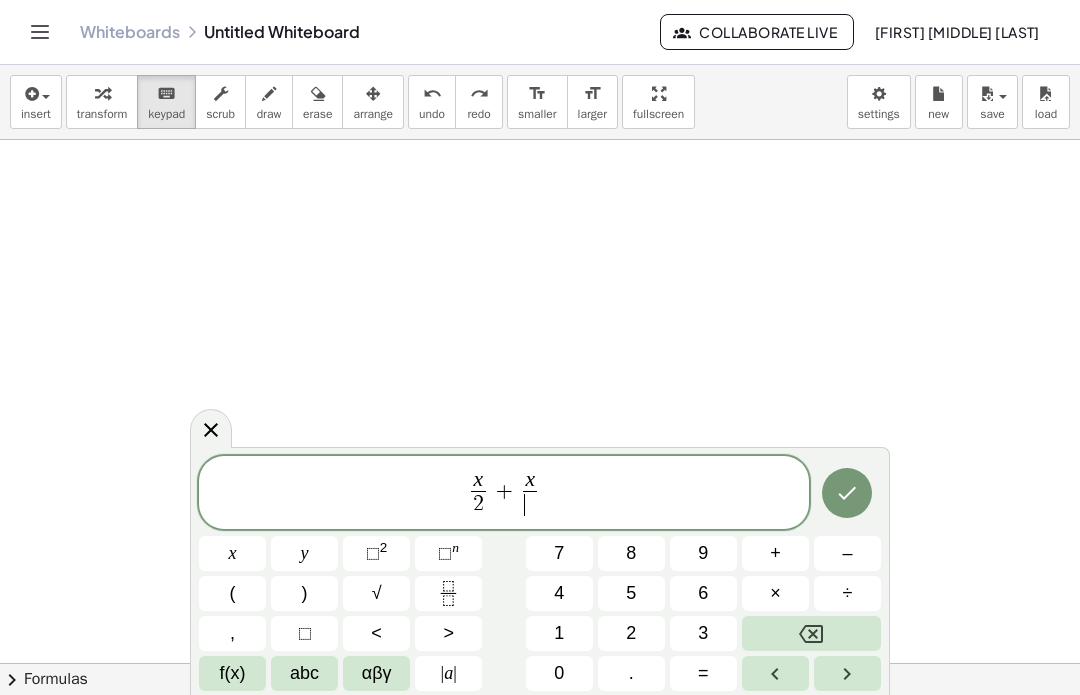 click on "3" at bounding box center (703, 633) 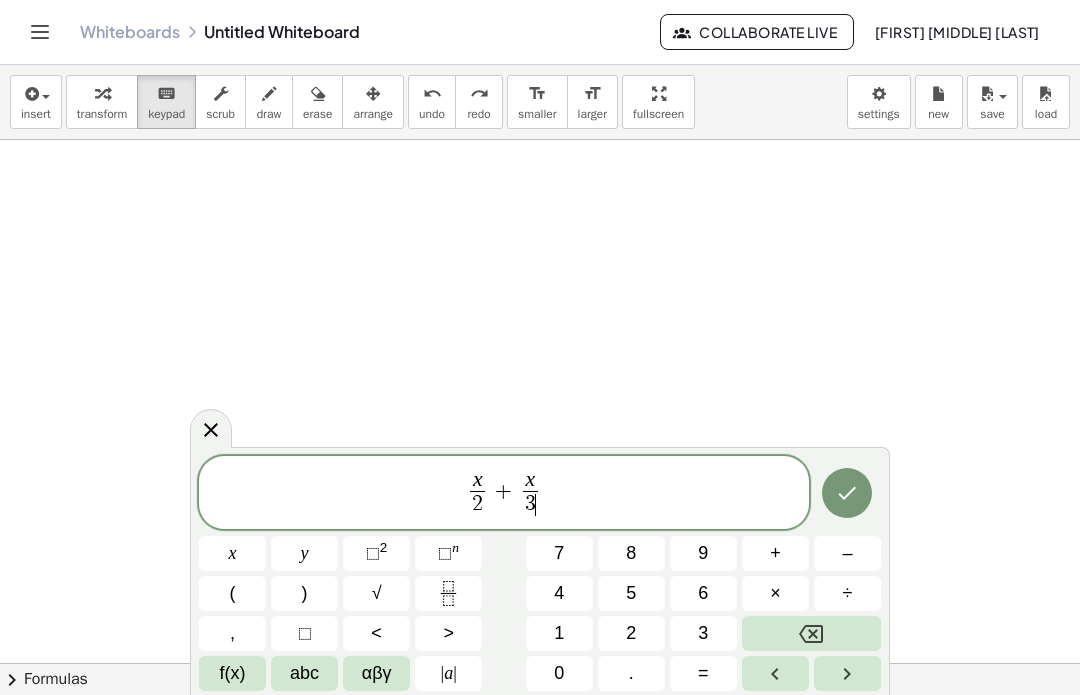 click on "x 2 ​ + x 3 ​ ​" at bounding box center (504, 494) 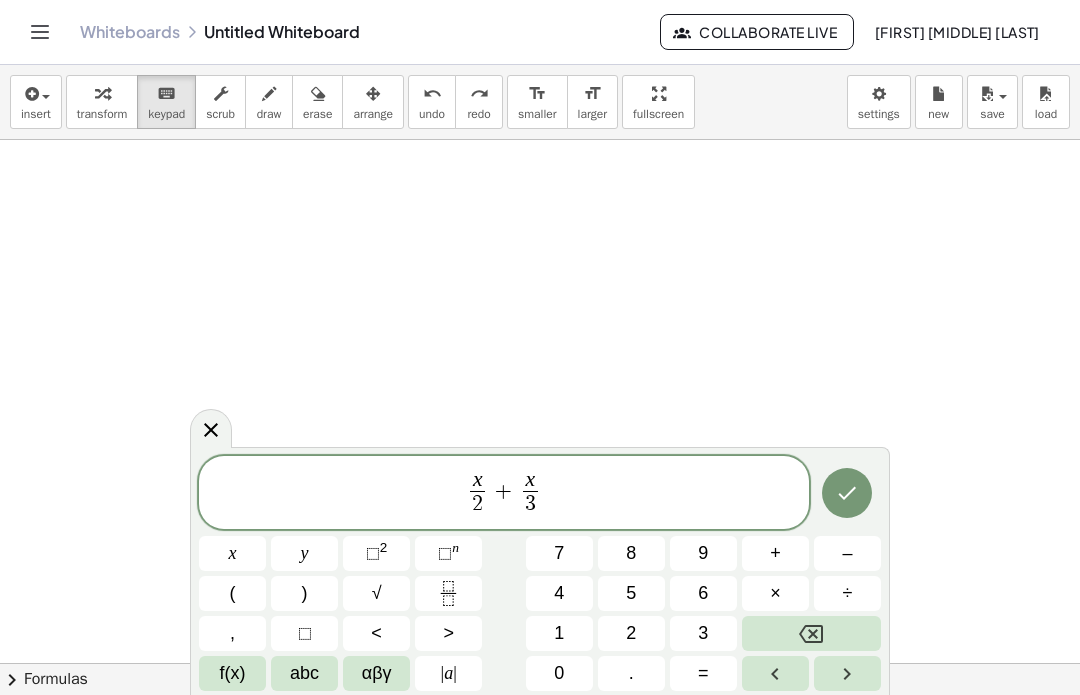 click on "=" at bounding box center [703, 673] 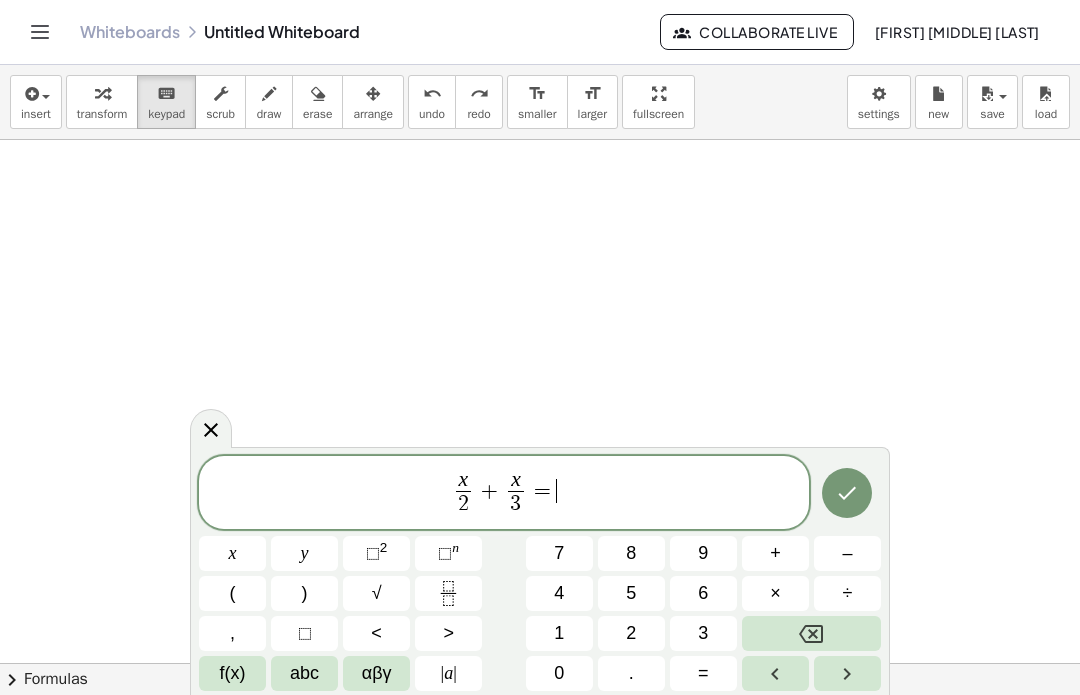 click on "1" at bounding box center (559, 633) 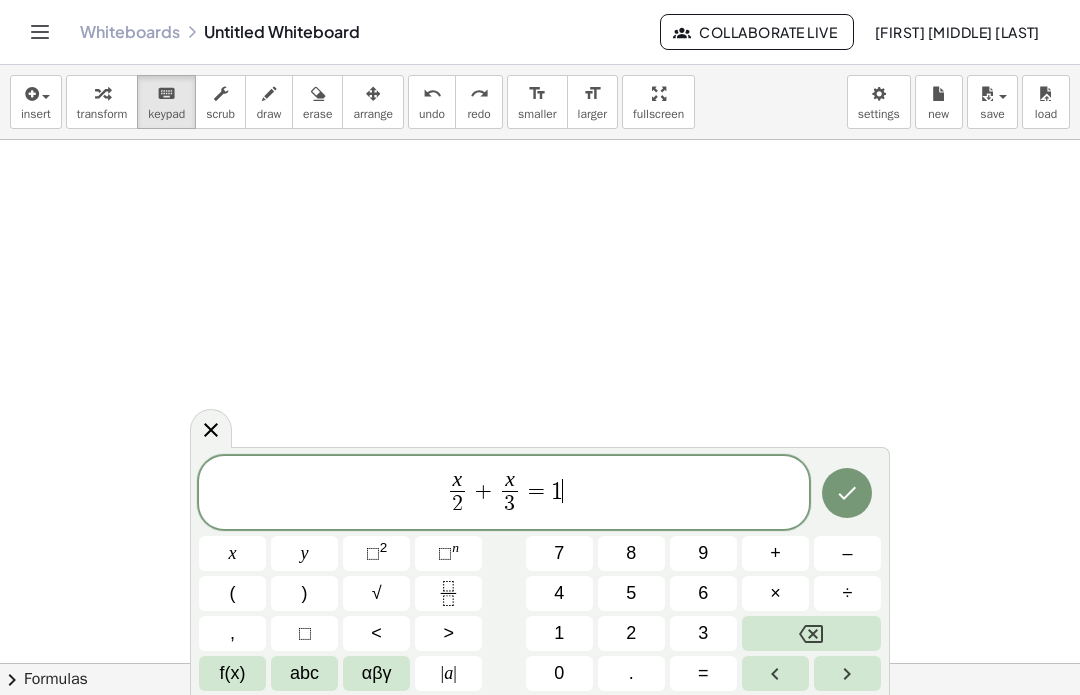 click on "1" at bounding box center [559, 633] 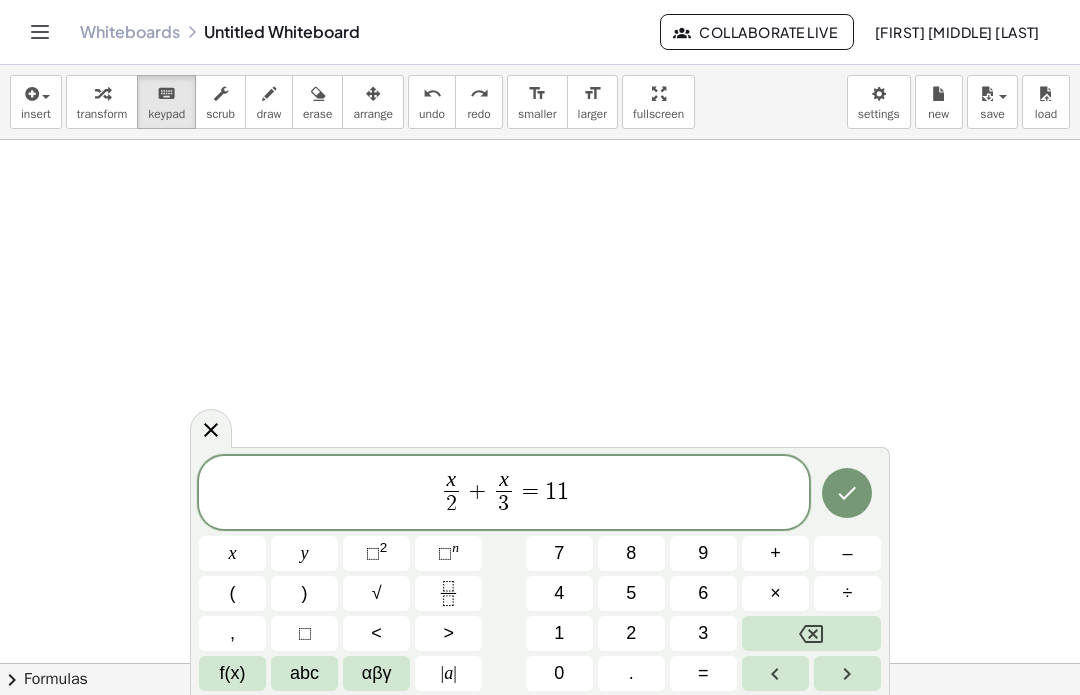 click 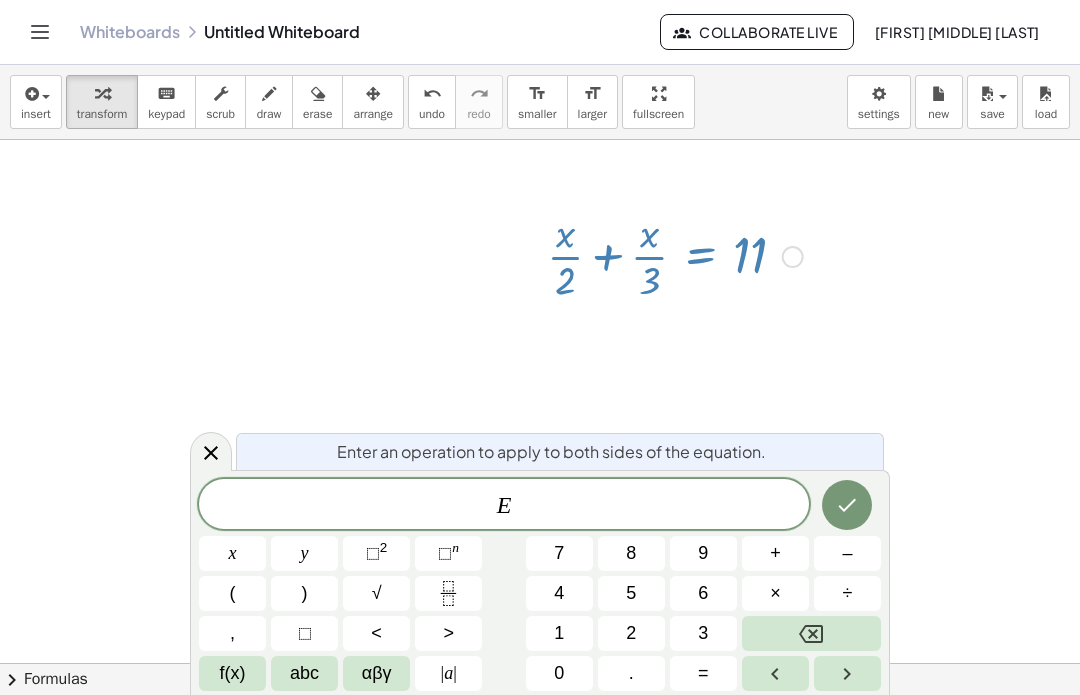 click on "E" at bounding box center [504, 506] 